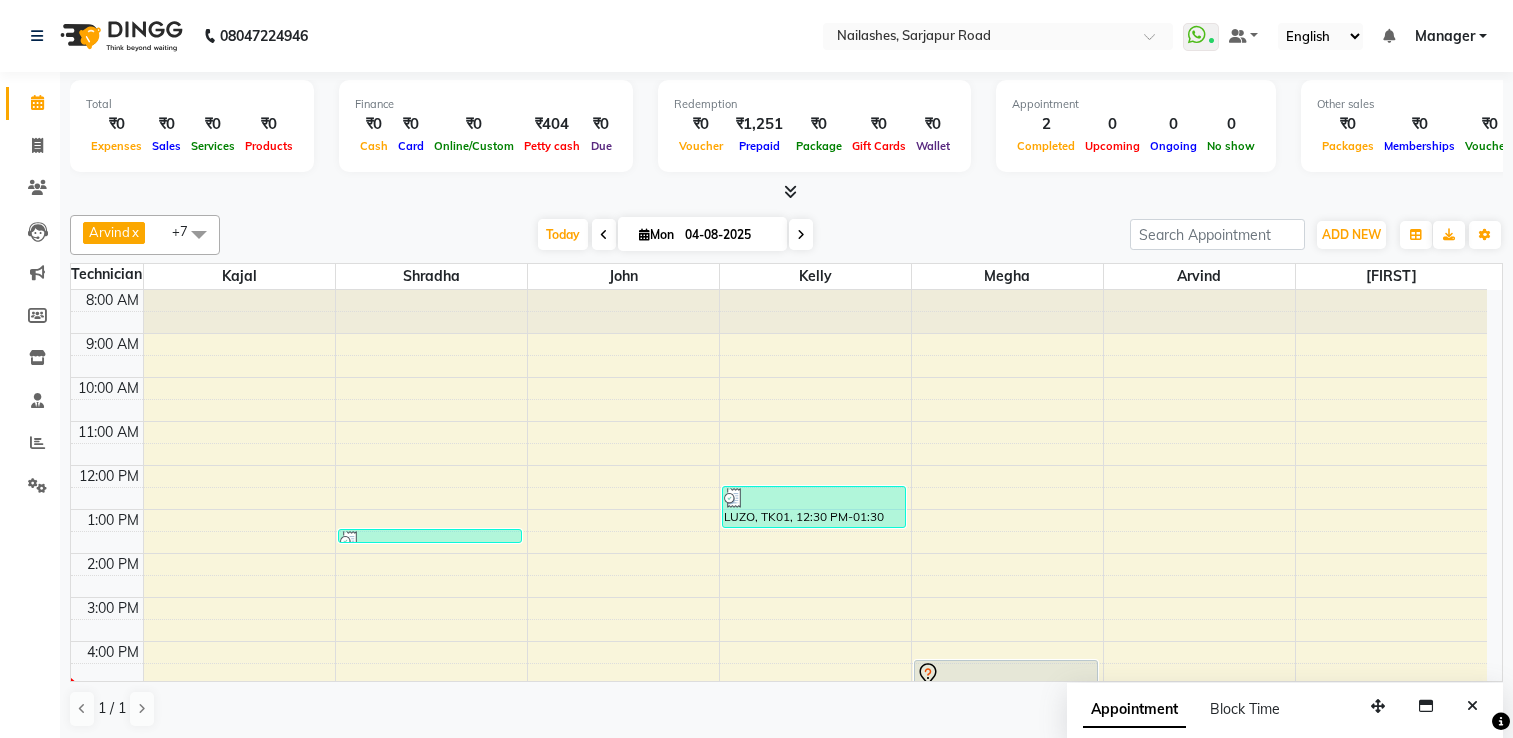 scroll, scrollTop: 0, scrollLeft: 0, axis: both 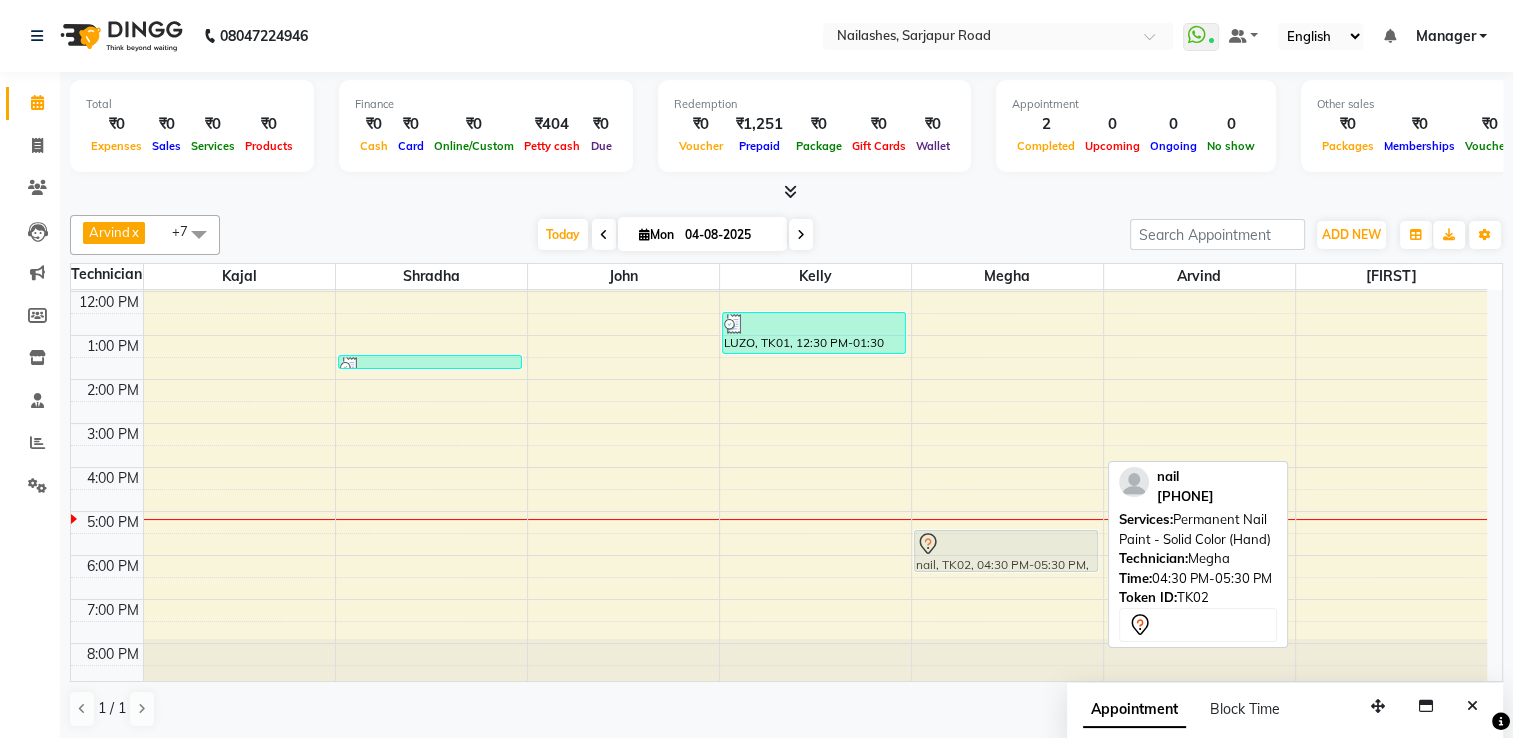 drag, startPoint x: 951, startPoint y: 512, endPoint x: 953, endPoint y: 554, distance: 42.047592 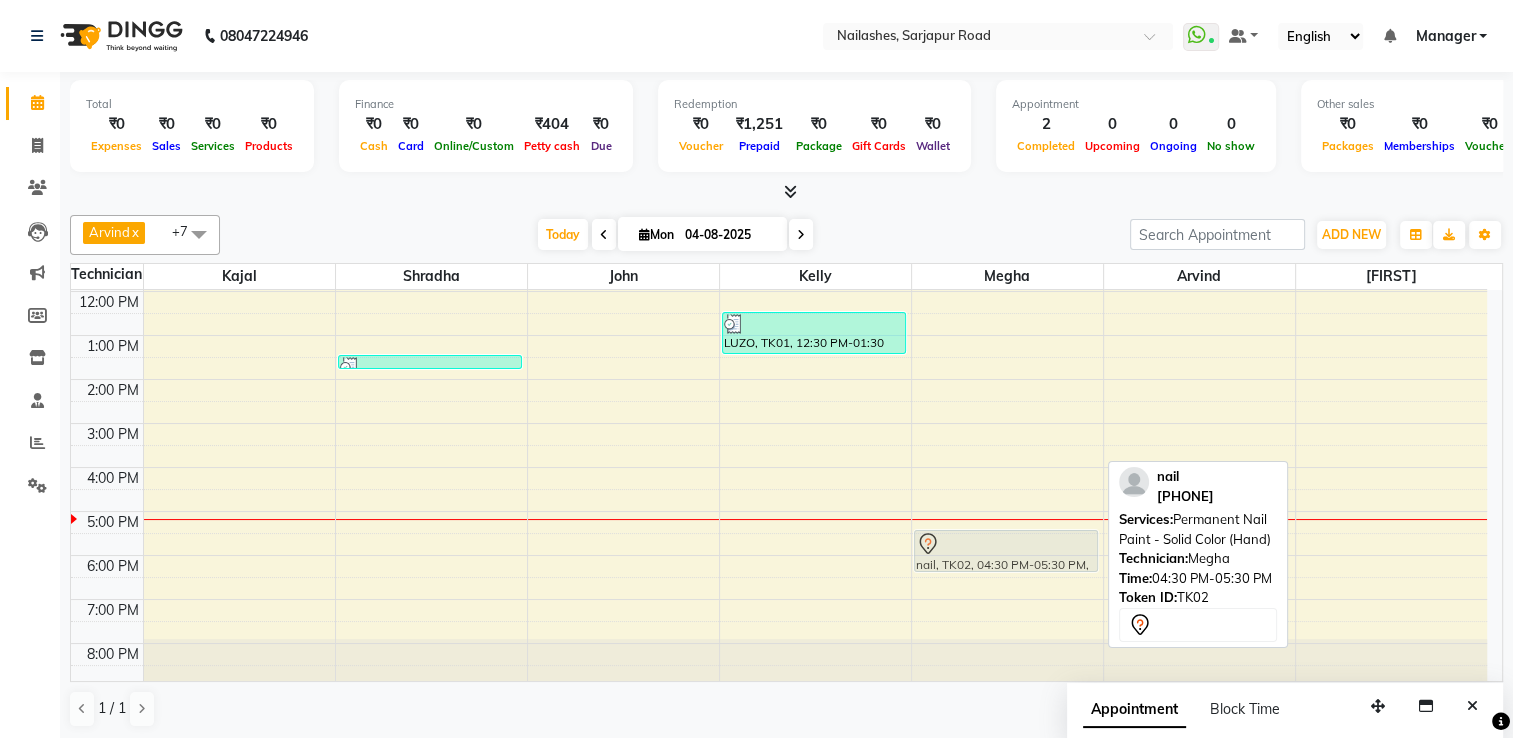 click on "nail, TK02, 04:30 PM-05:30 PM, Permanent Nail Paint - Solid Color (Hand)             nail, TK02, 04:30 PM-05:30 PM, Permanent Nail Paint - Solid Color (Hand)" at bounding box center (1007, 401) 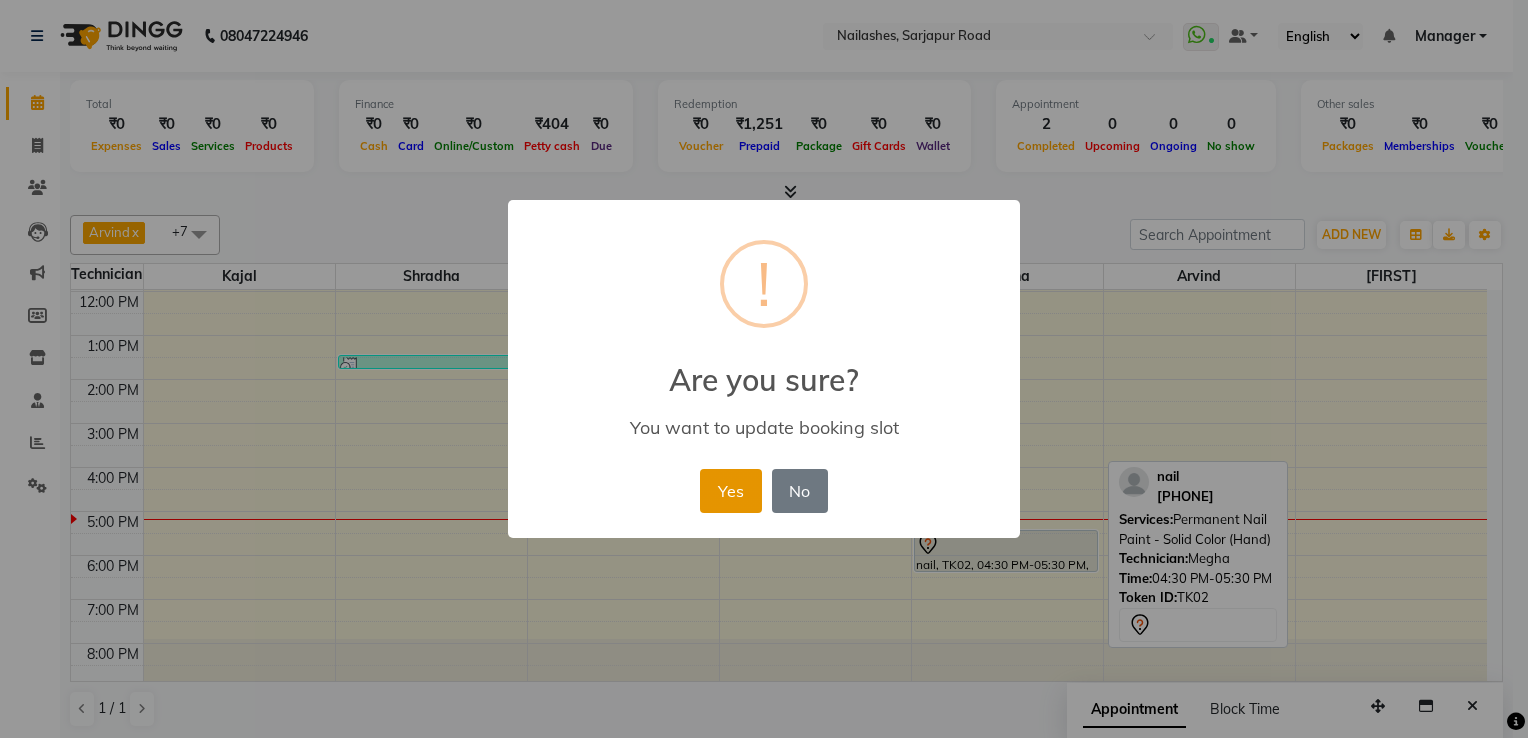 click on "Yes" at bounding box center [730, 491] 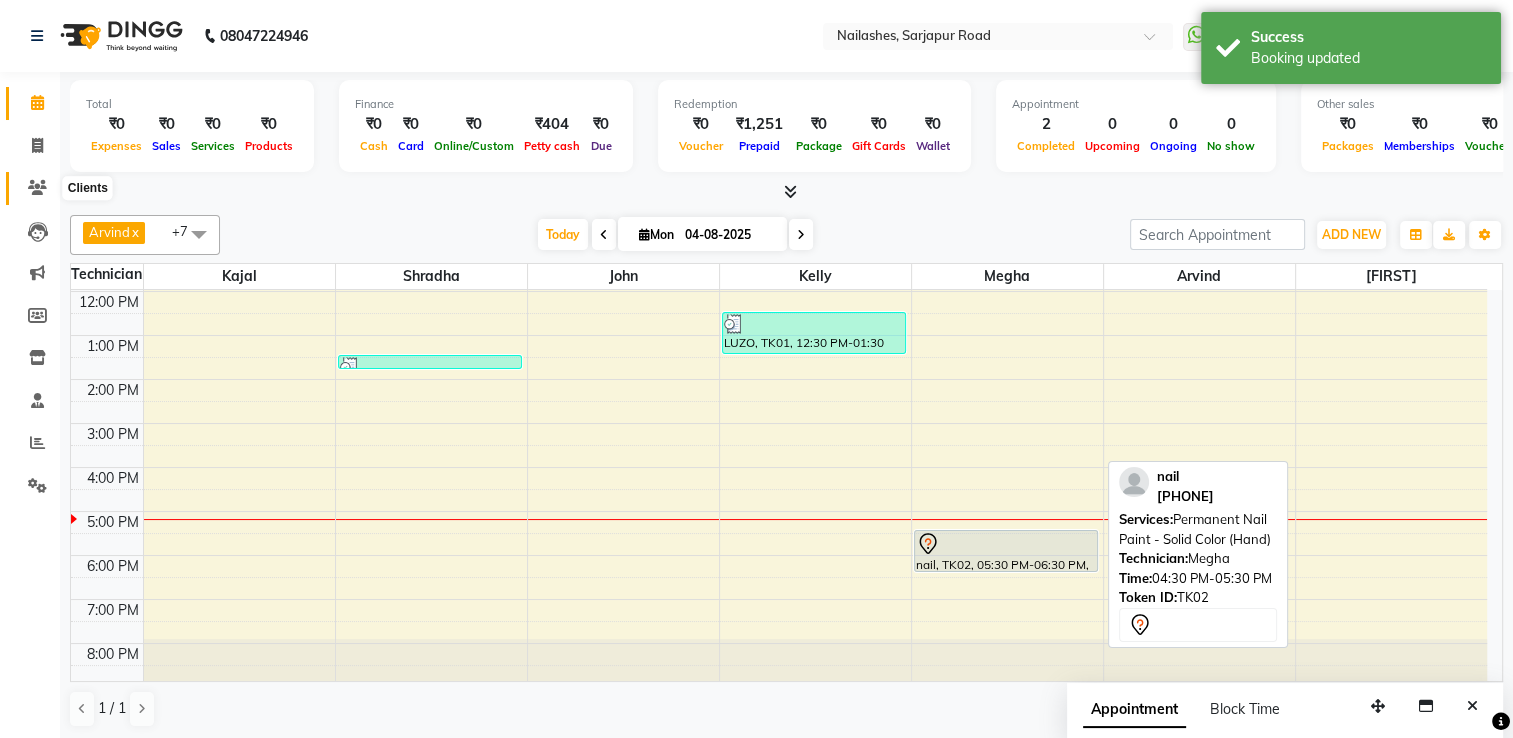 click 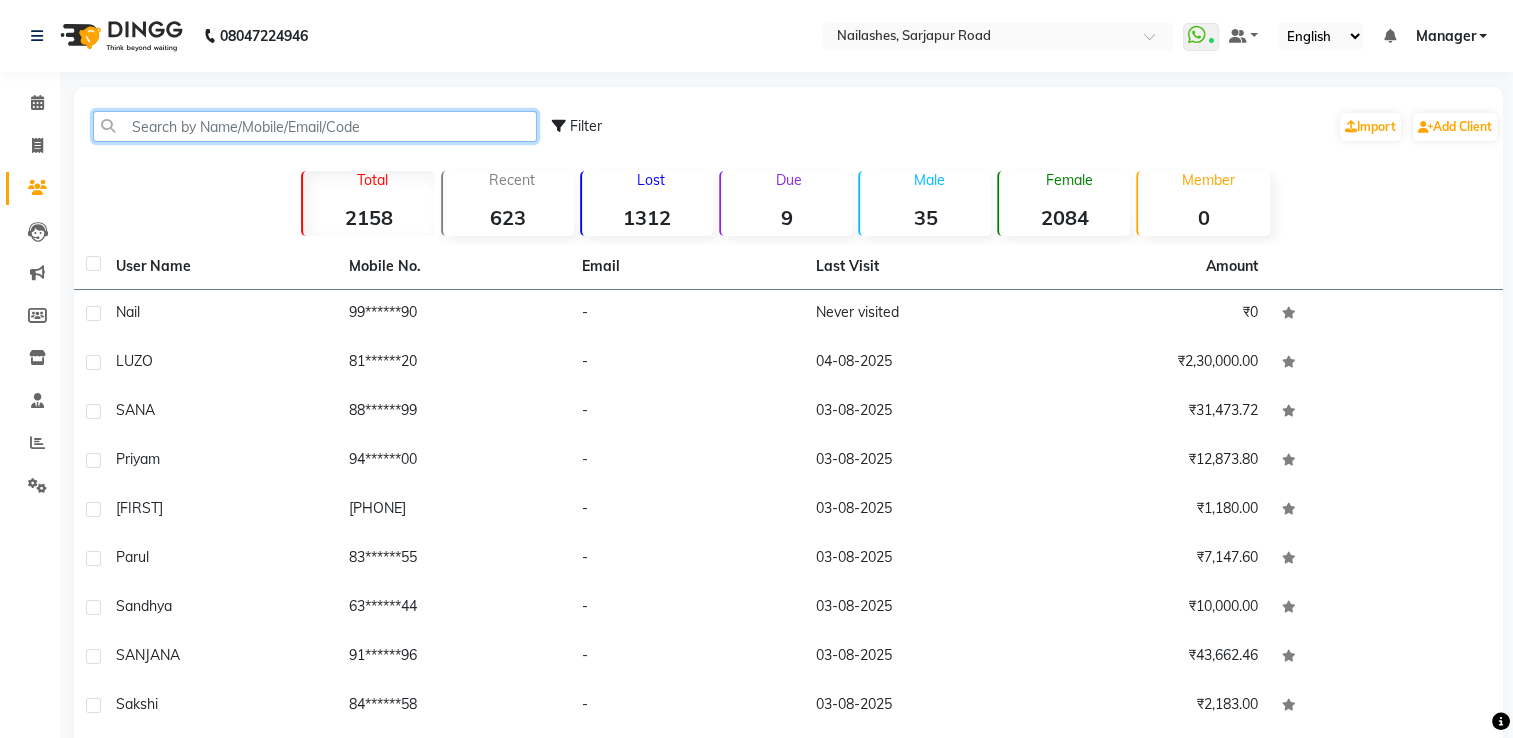 click 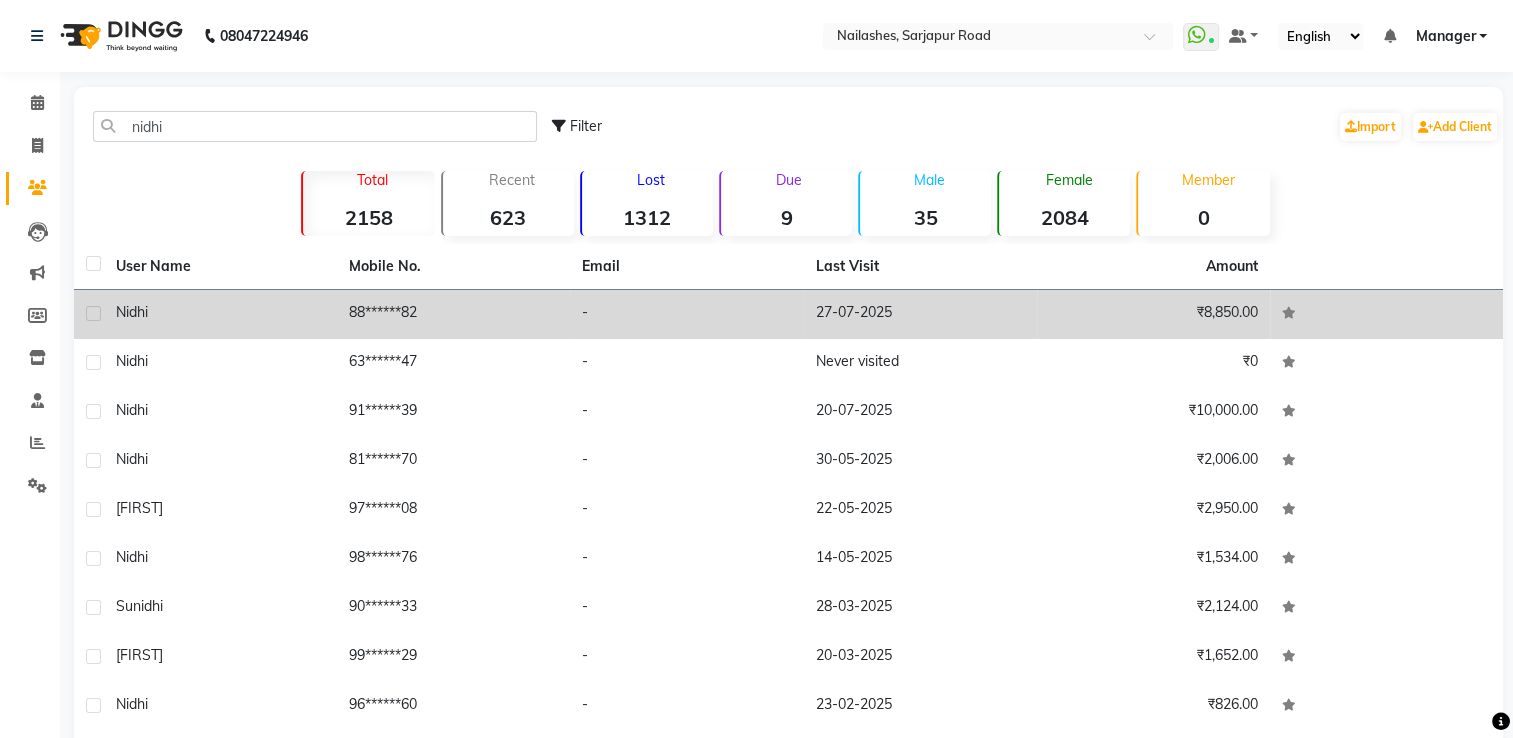 click on "88******82" 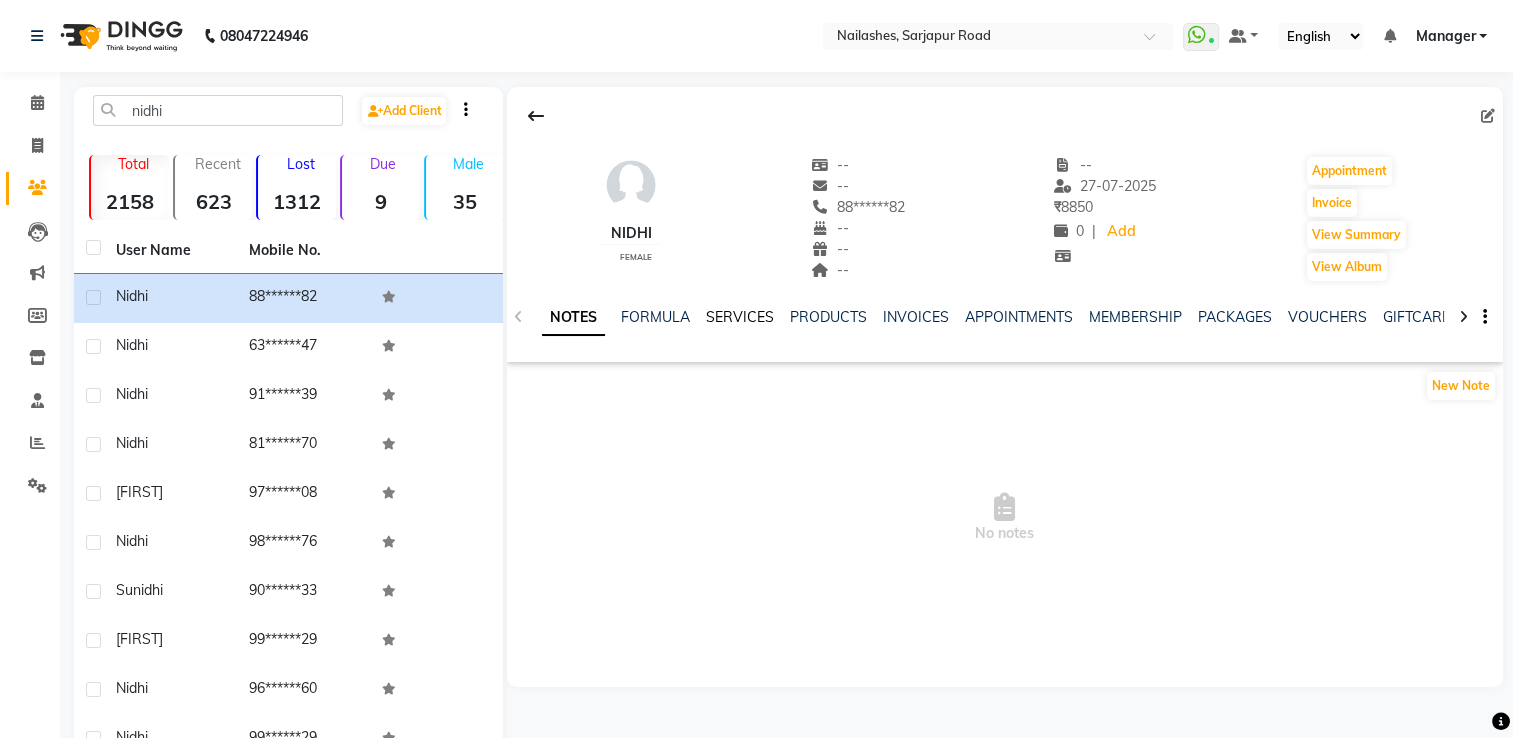 click on "SERVICES" 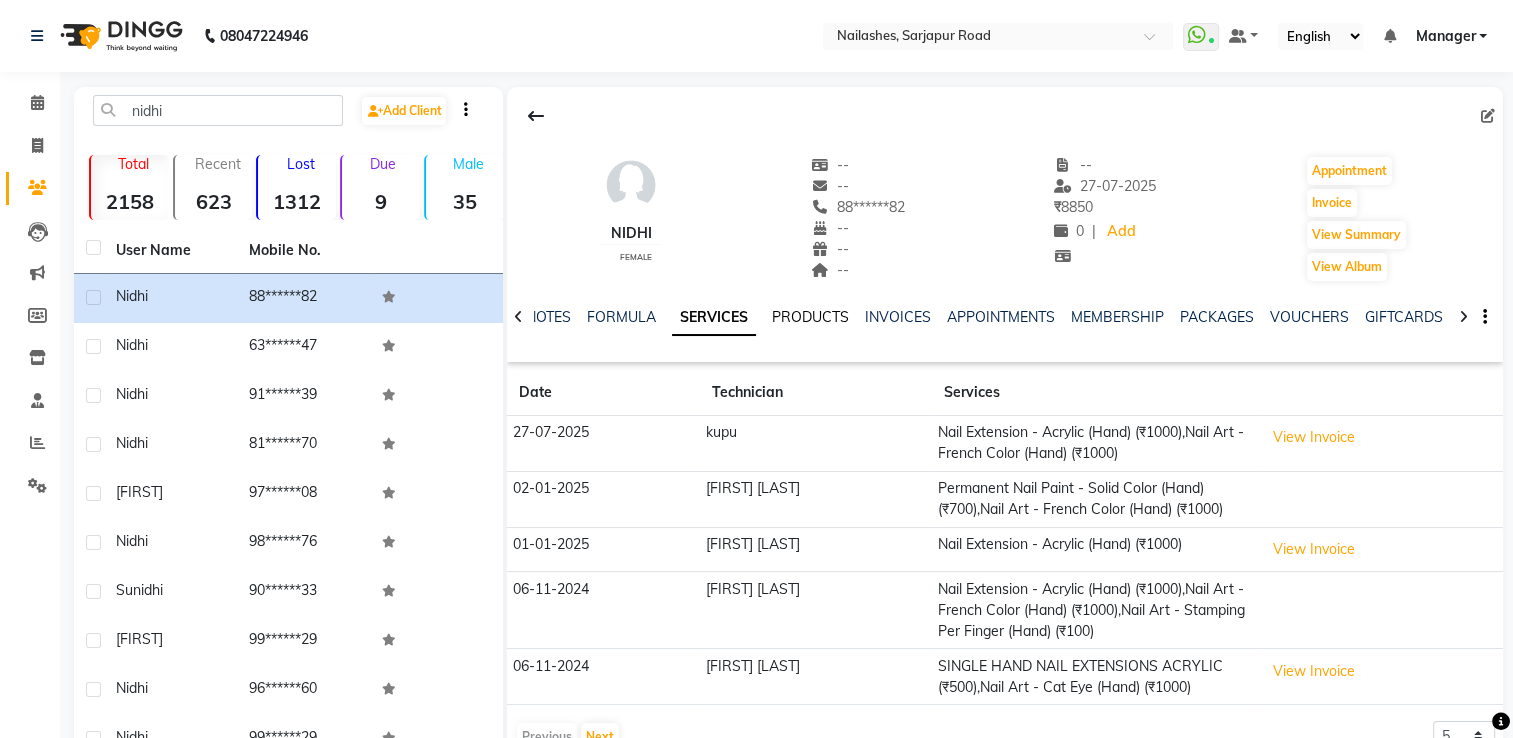 click on "NOTES FORMULA SERVICES PRODUCTS INVOICES APPOINTMENTS MEMBERSHIP PACKAGES VOUCHERS GIFTCARDS POINTS FORMS FAMILY CARDS WALLET" 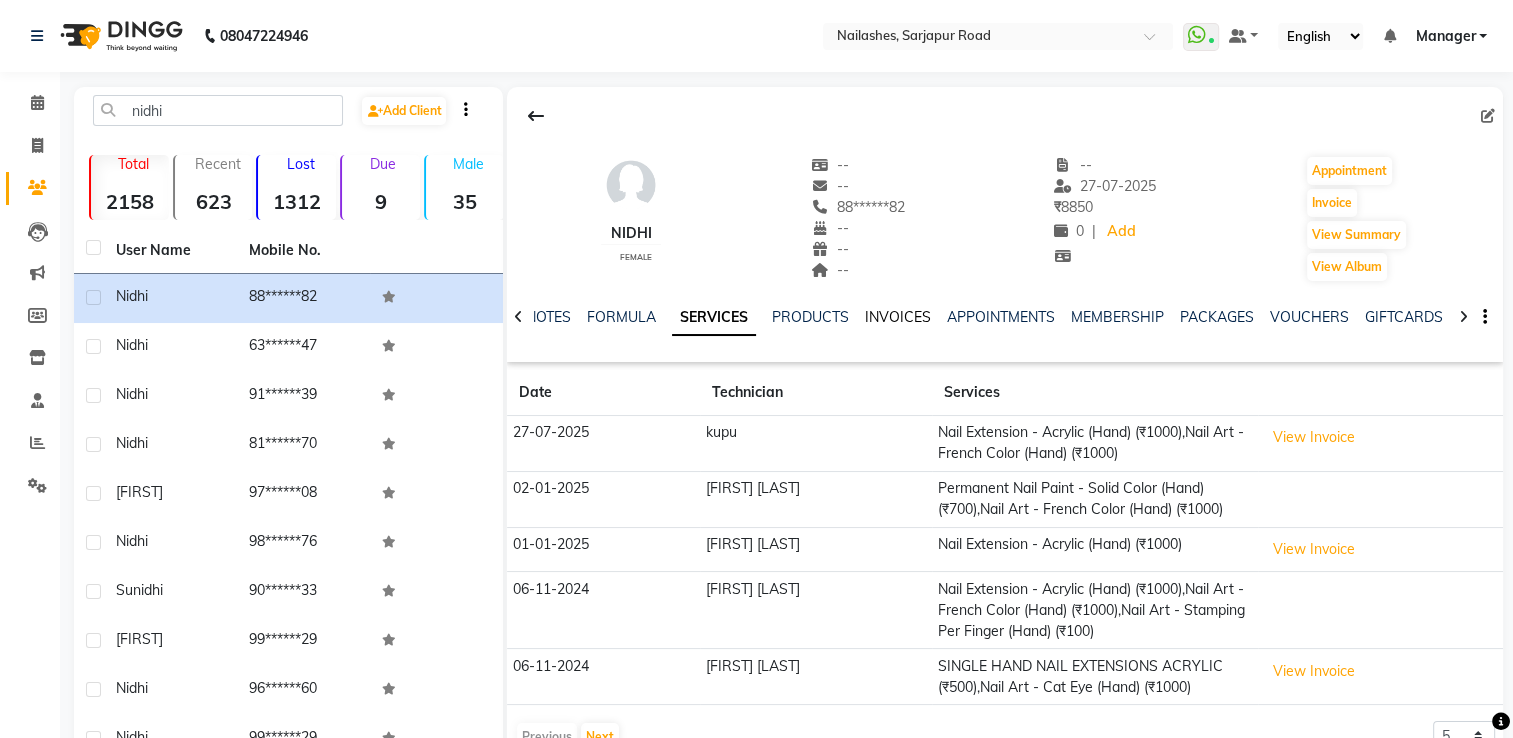 click on "INVOICES" 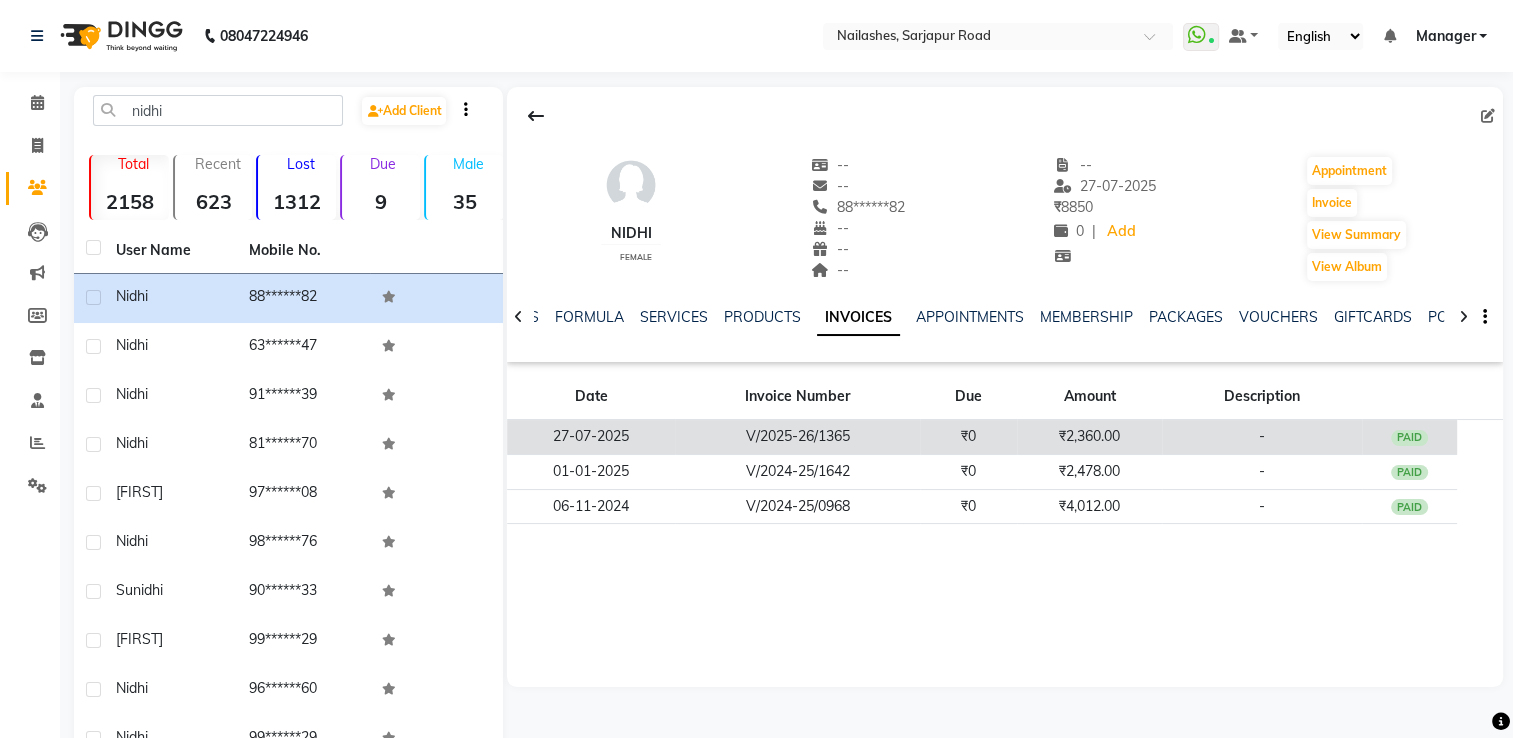 click on "PAID" 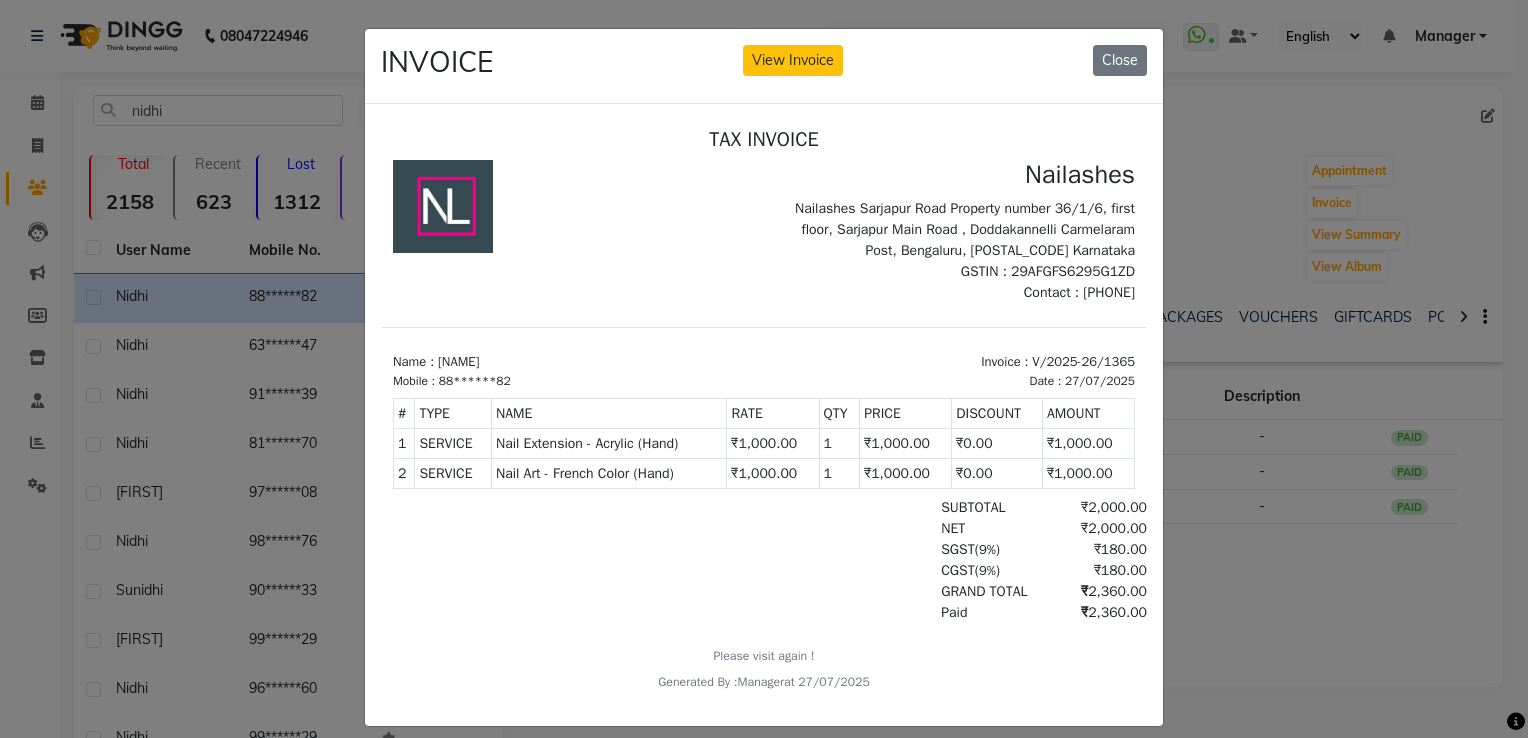 scroll, scrollTop: 16, scrollLeft: 0, axis: vertical 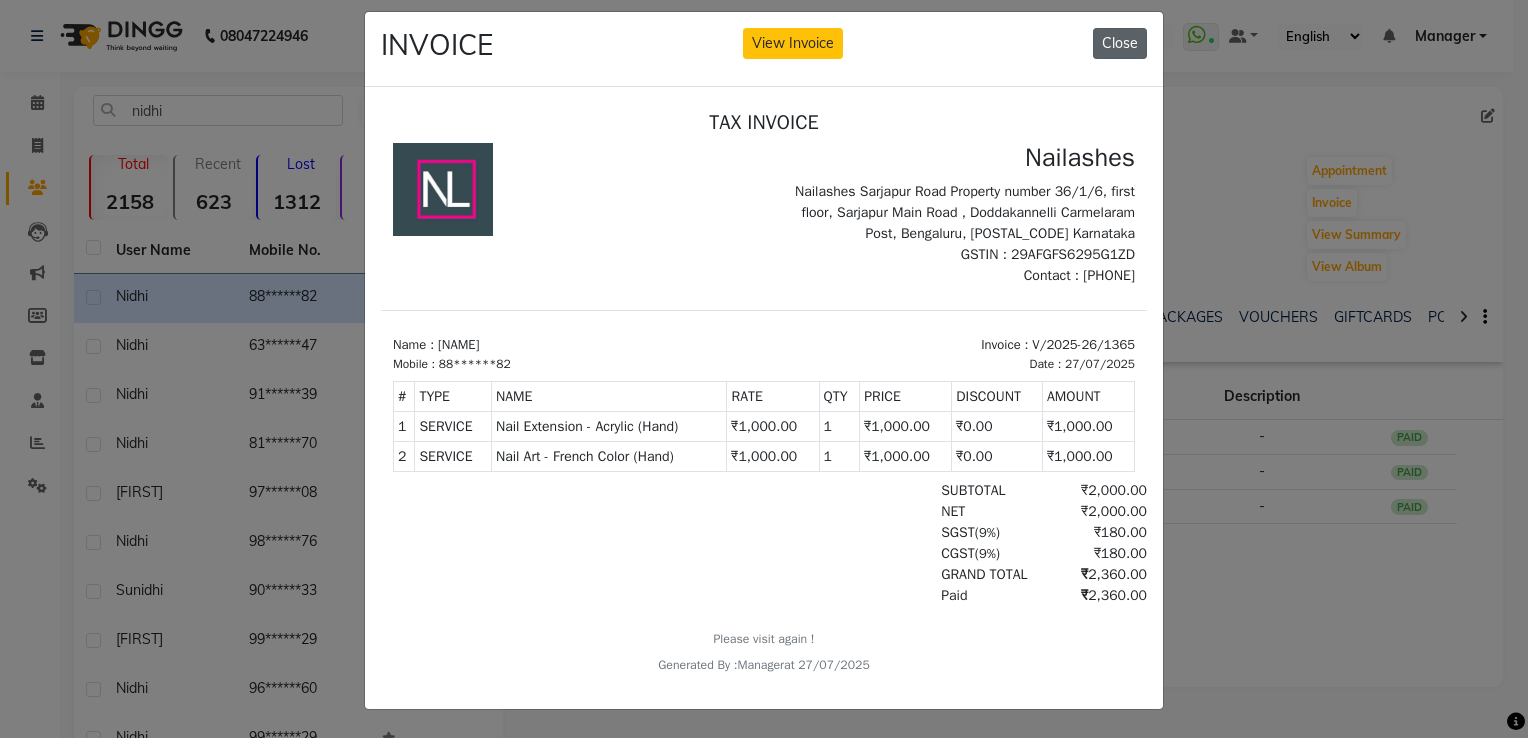 click on "Close" 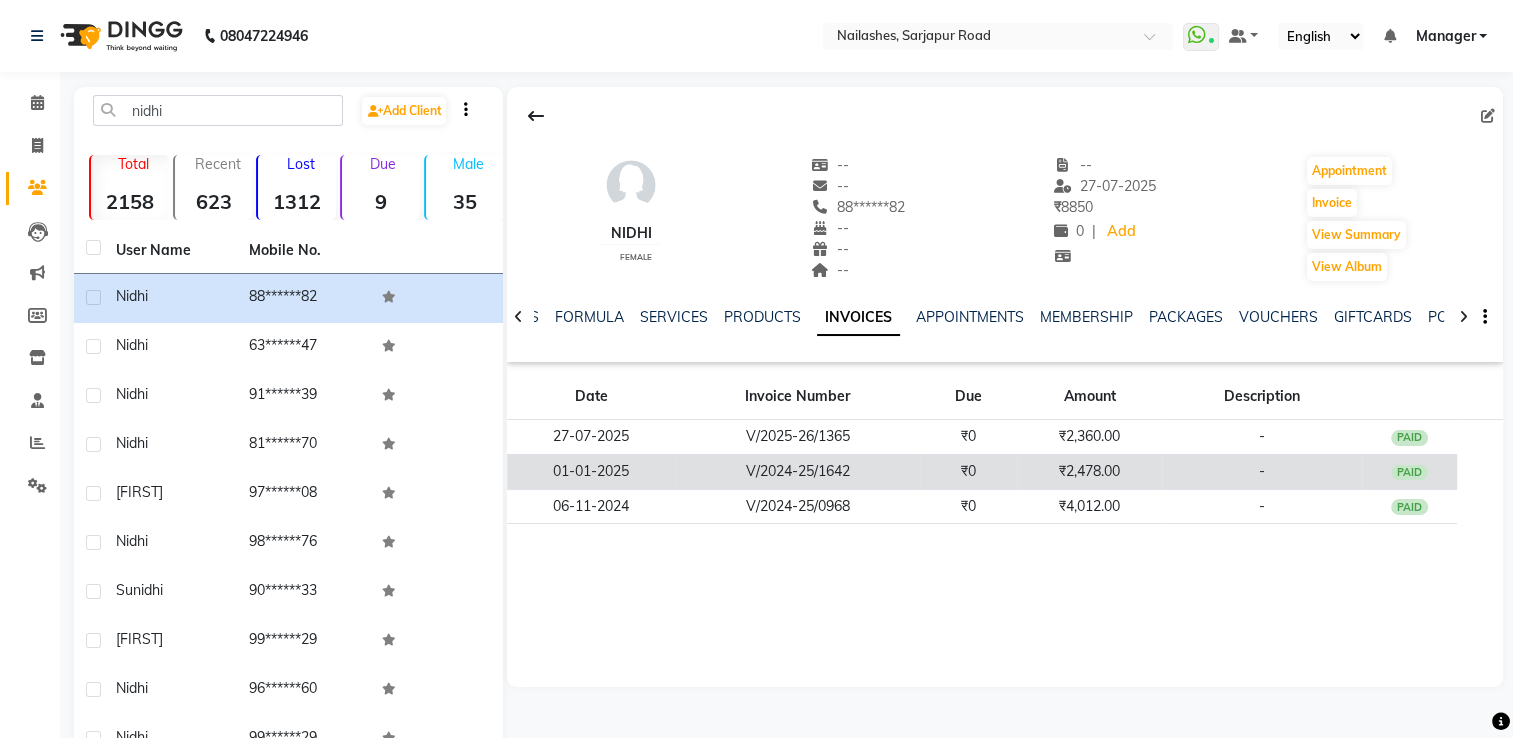 click on "PAID" 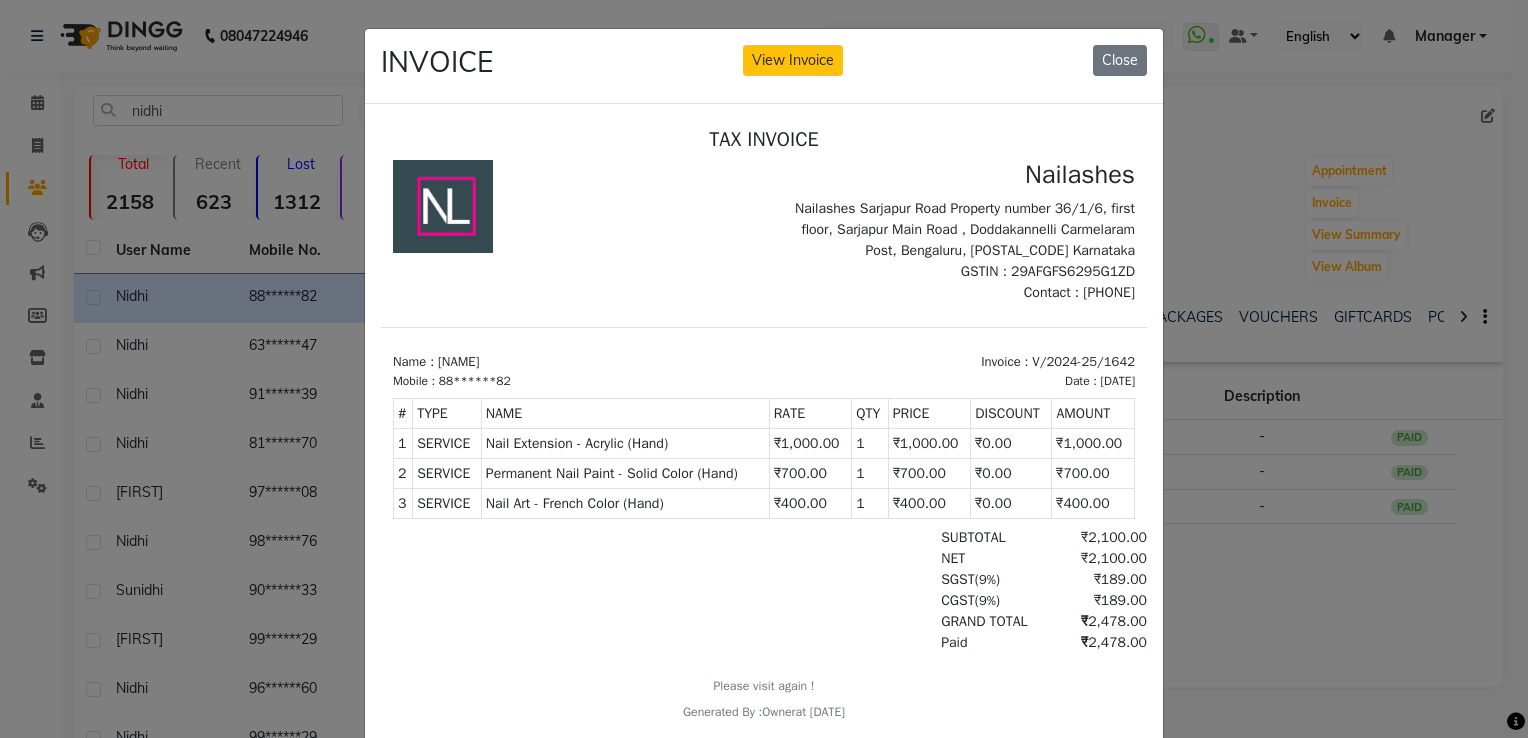 scroll, scrollTop: 16, scrollLeft: 0, axis: vertical 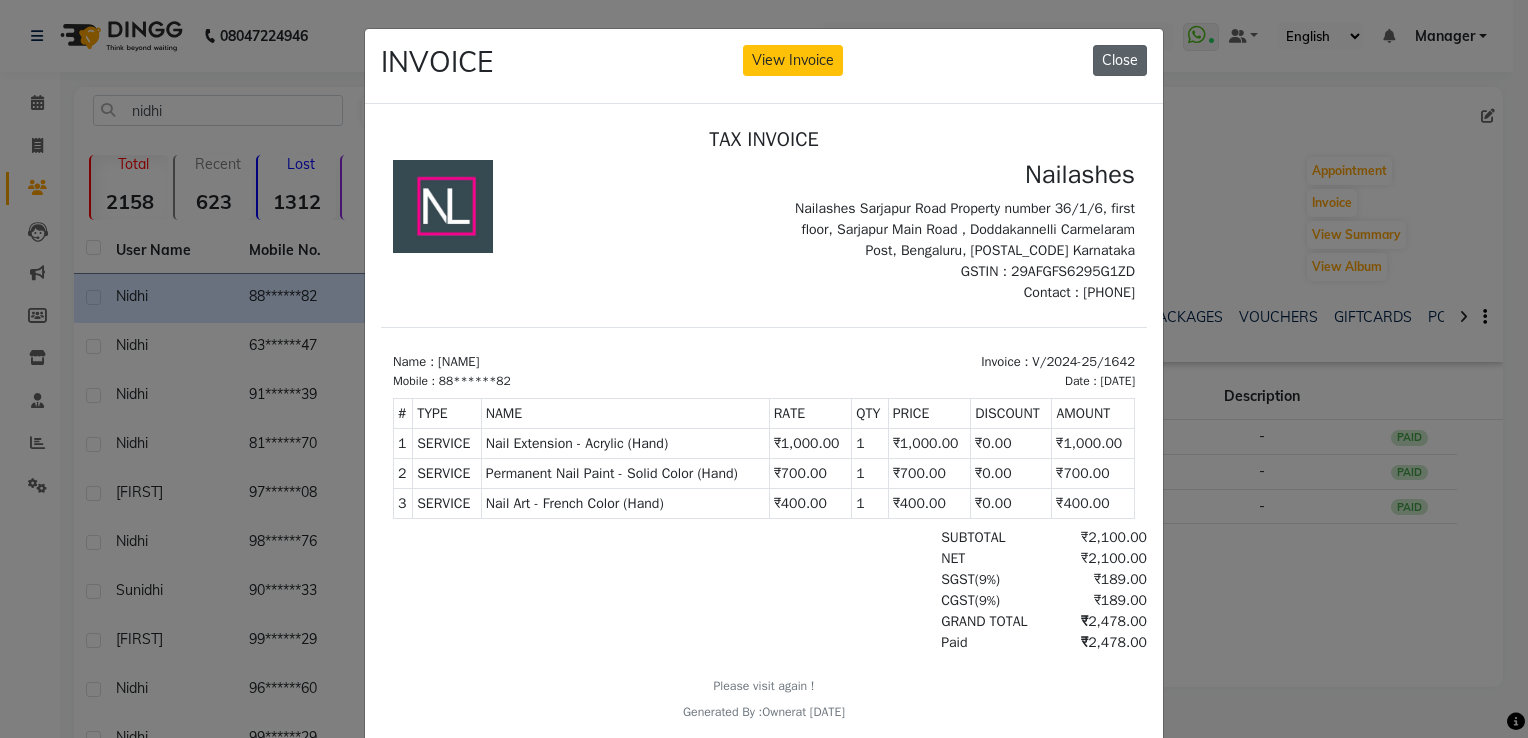 click on "Close" 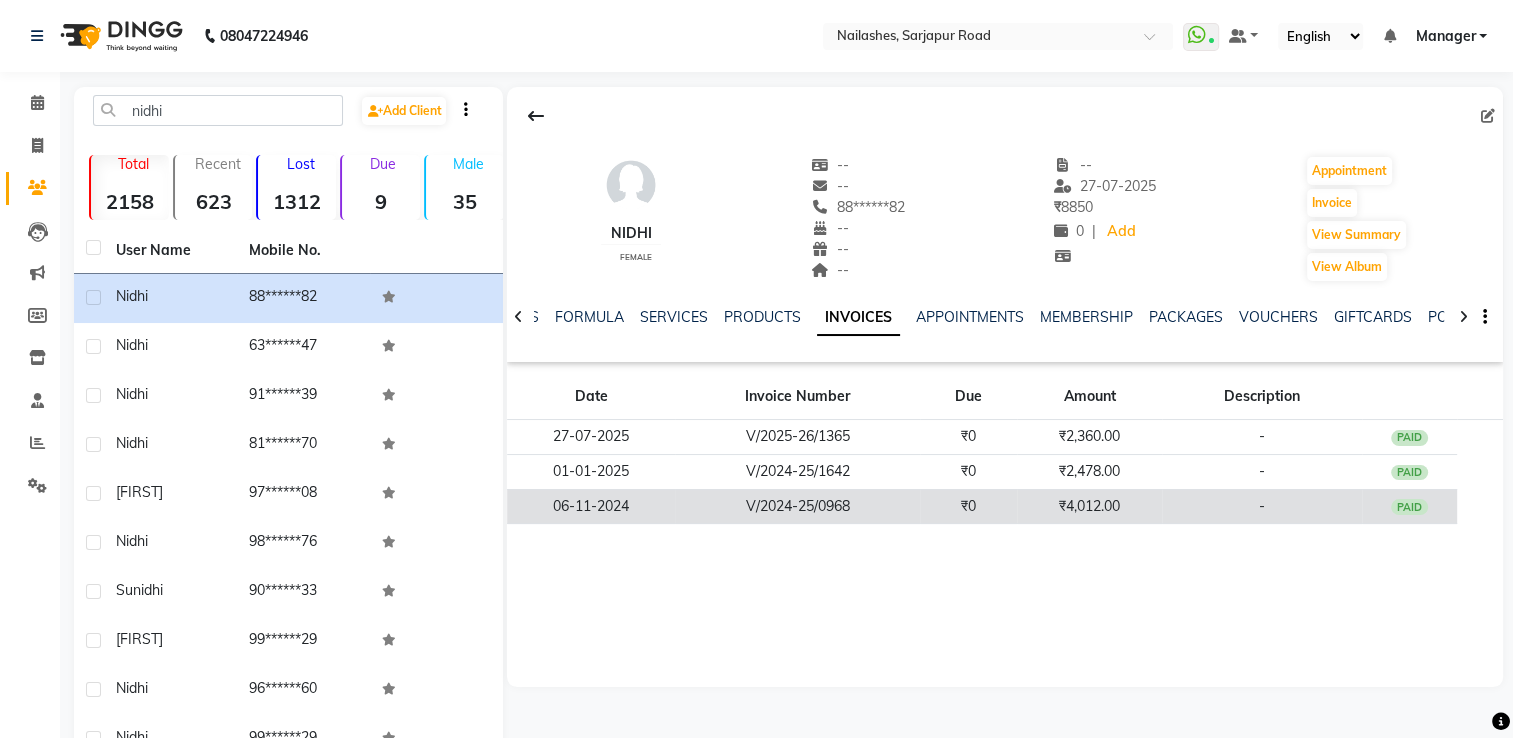 click on "PAID" 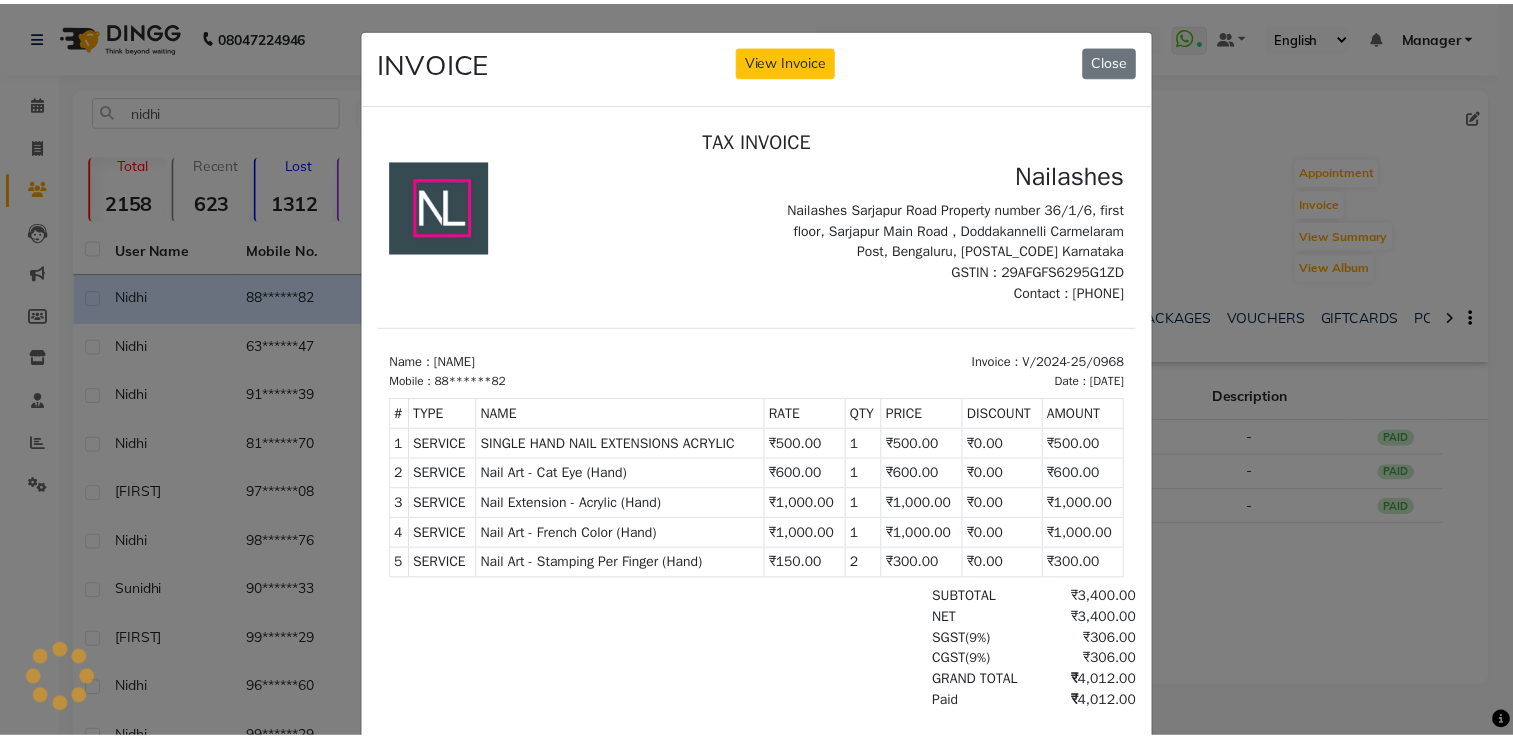 scroll, scrollTop: 0, scrollLeft: 0, axis: both 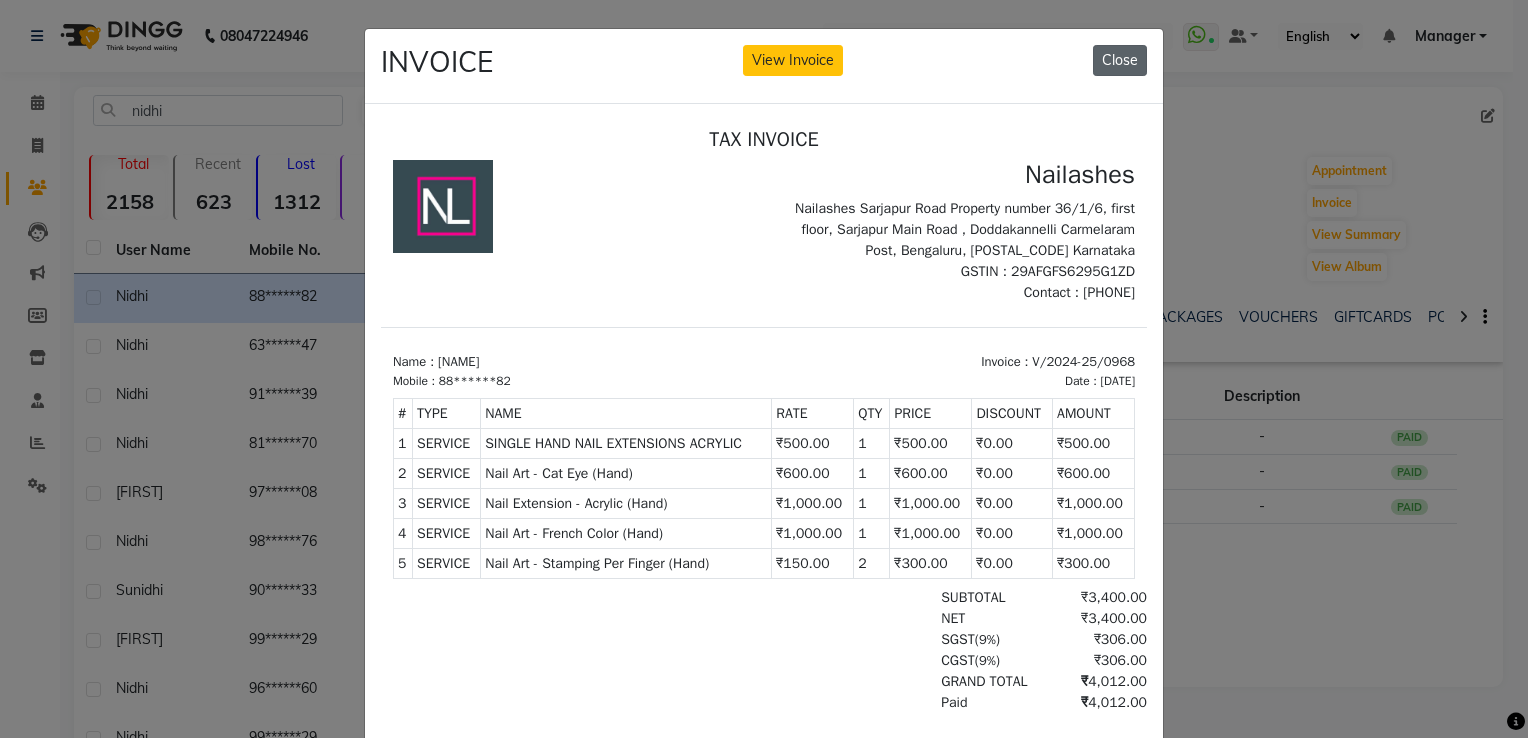 click on "Close" 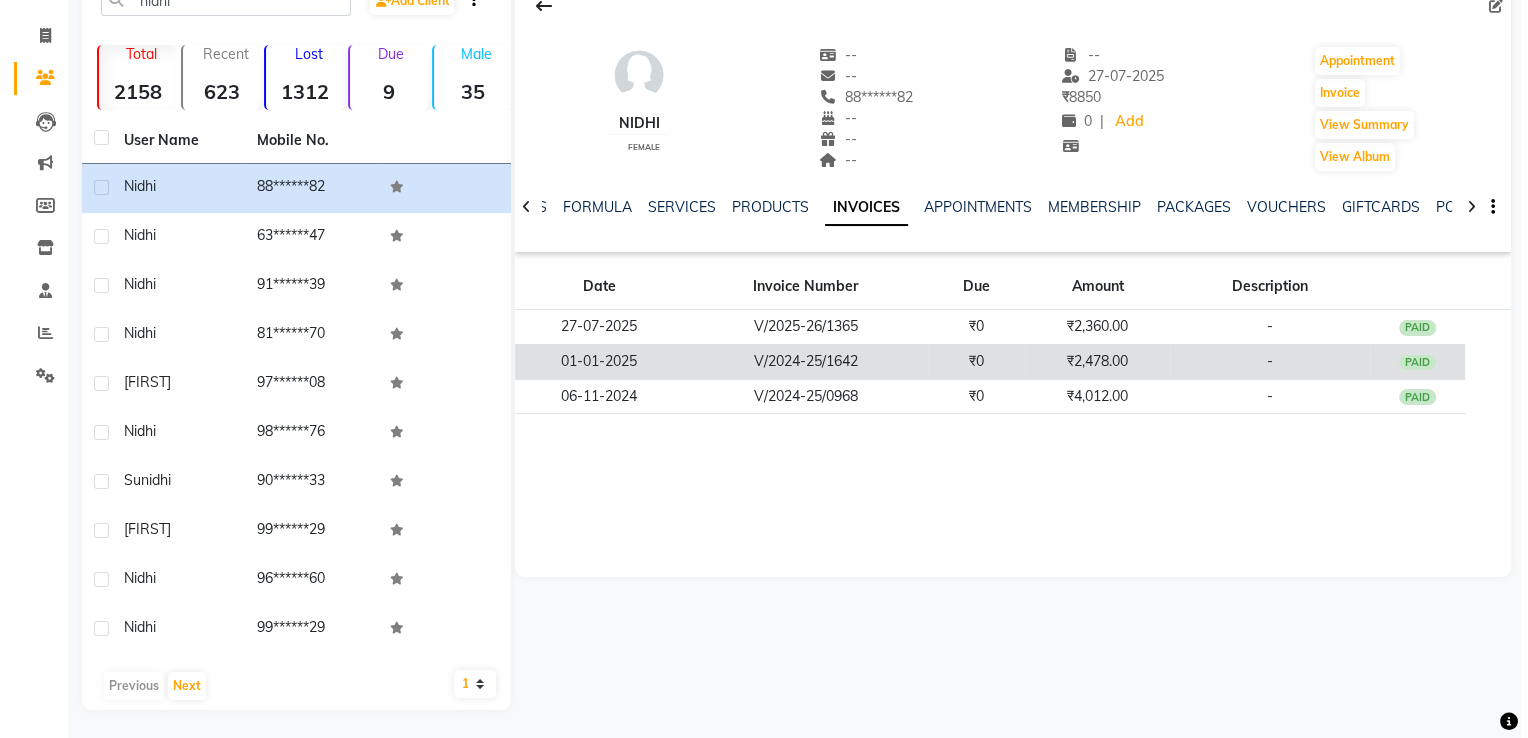 scroll, scrollTop: 111, scrollLeft: 0, axis: vertical 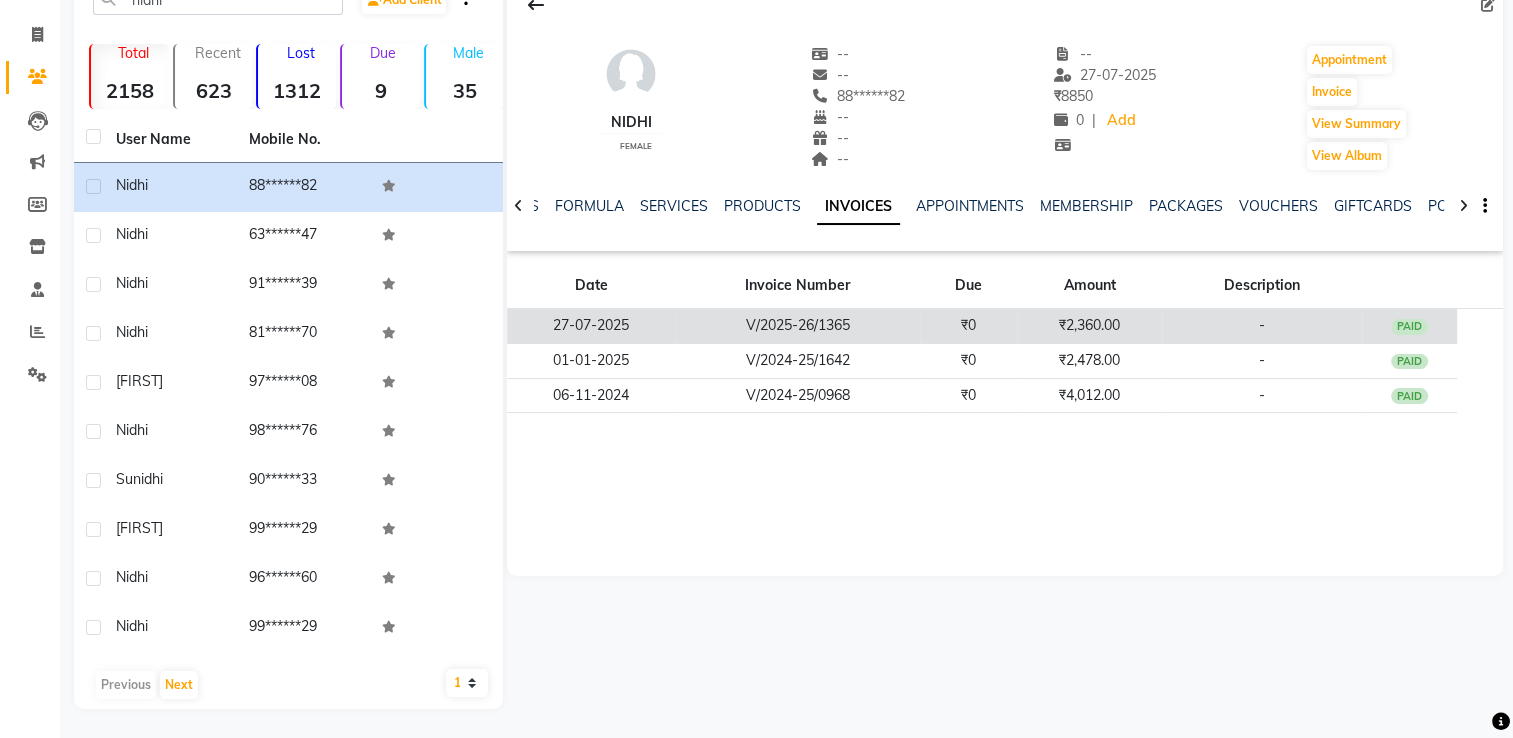 click on "PAID" 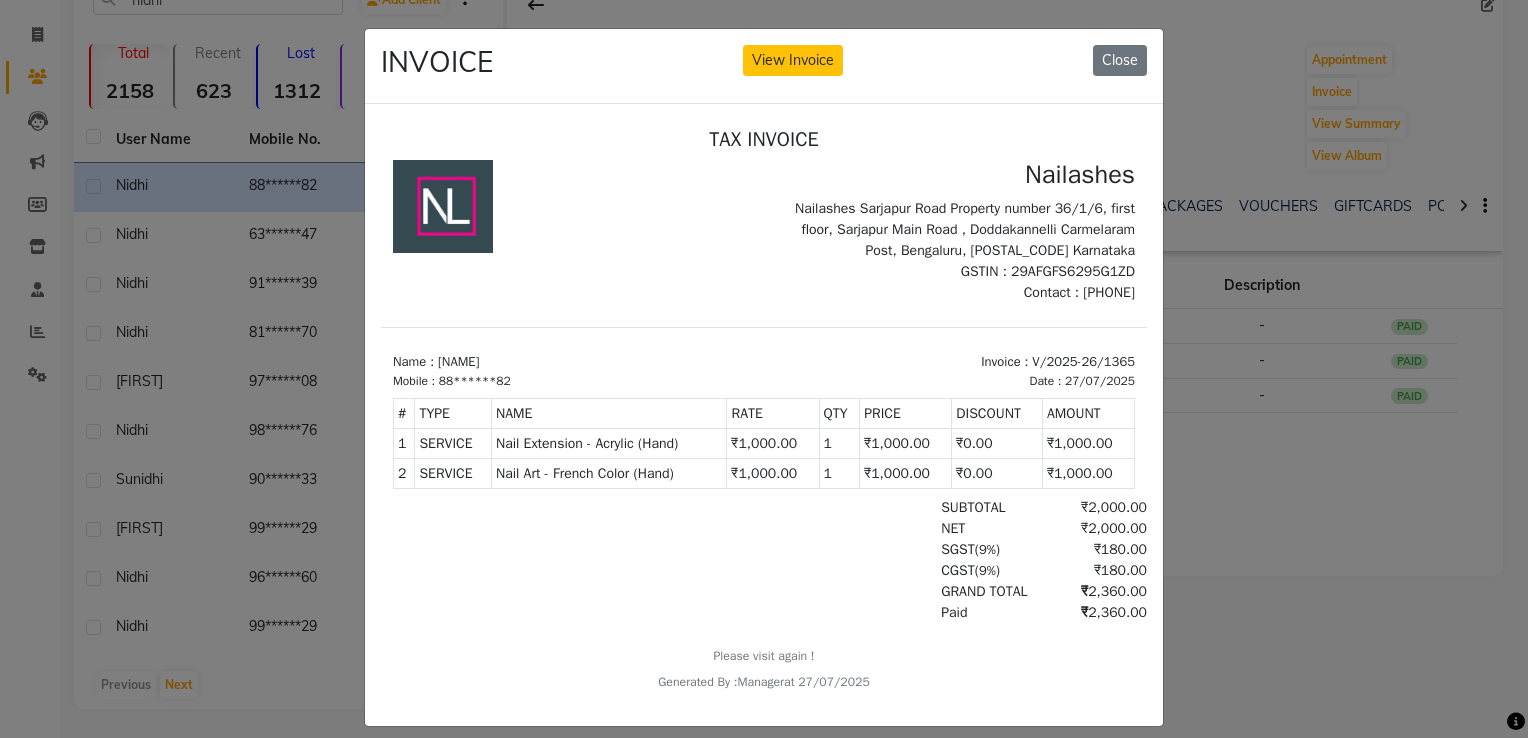 scroll, scrollTop: 16, scrollLeft: 0, axis: vertical 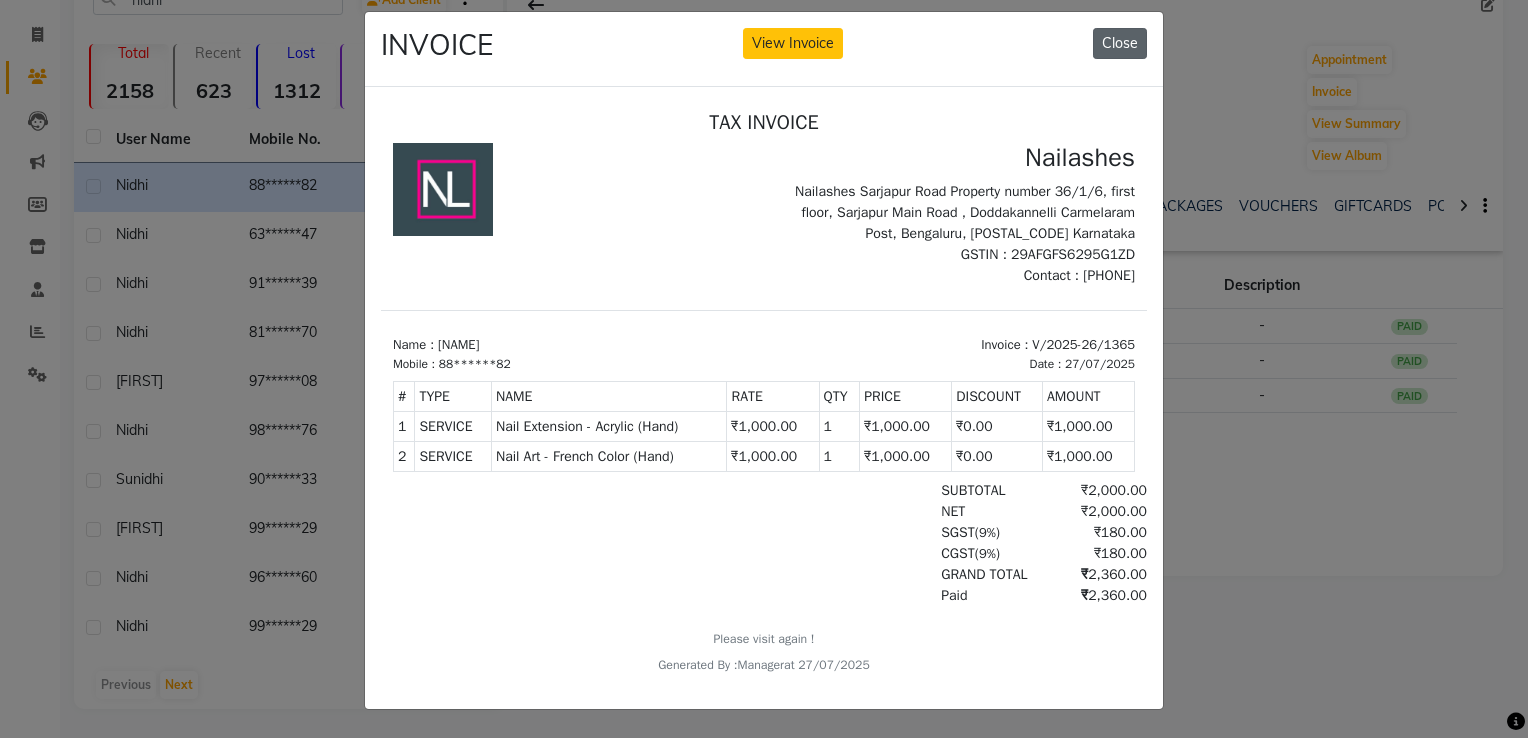 click on "Close" 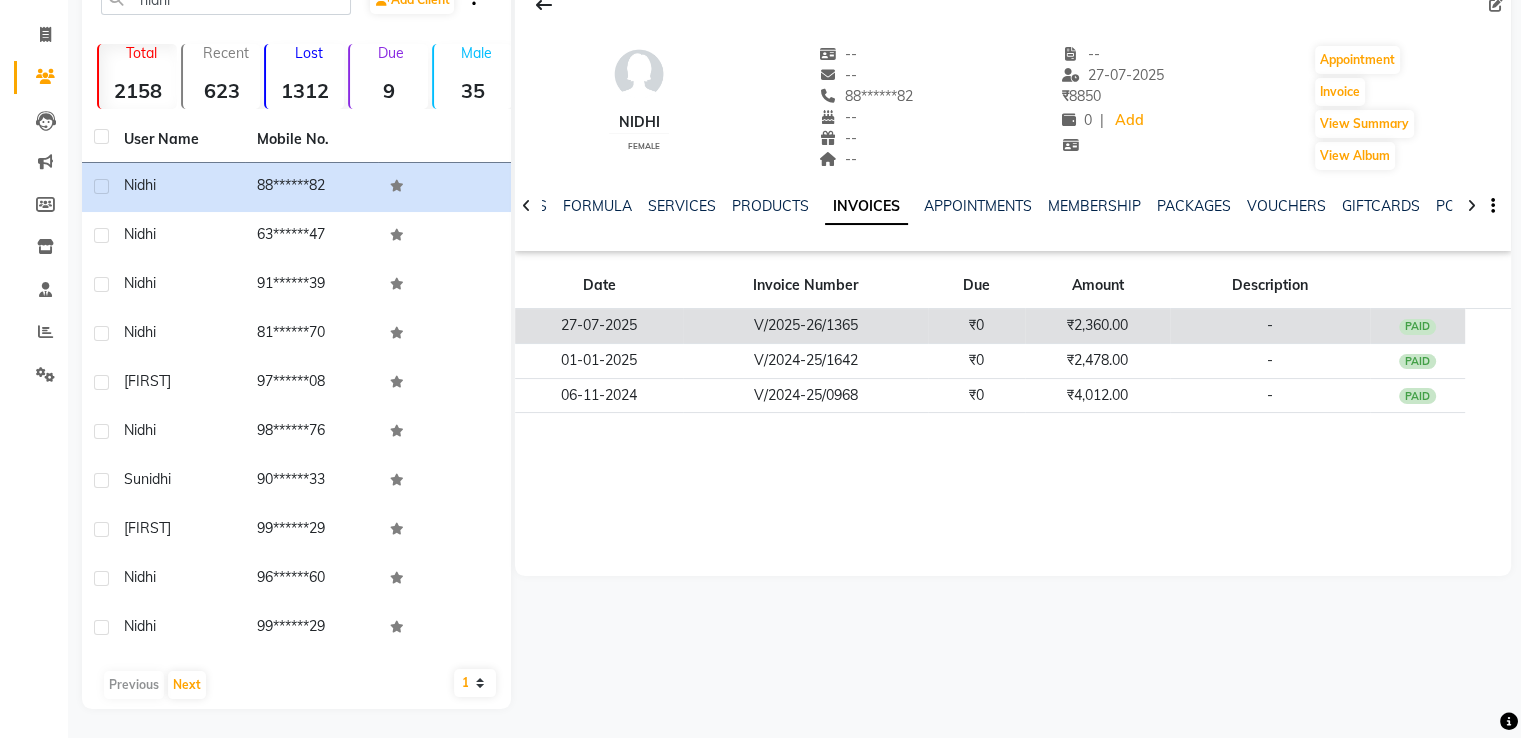 scroll, scrollTop: 0, scrollLeft: 0, axis: both 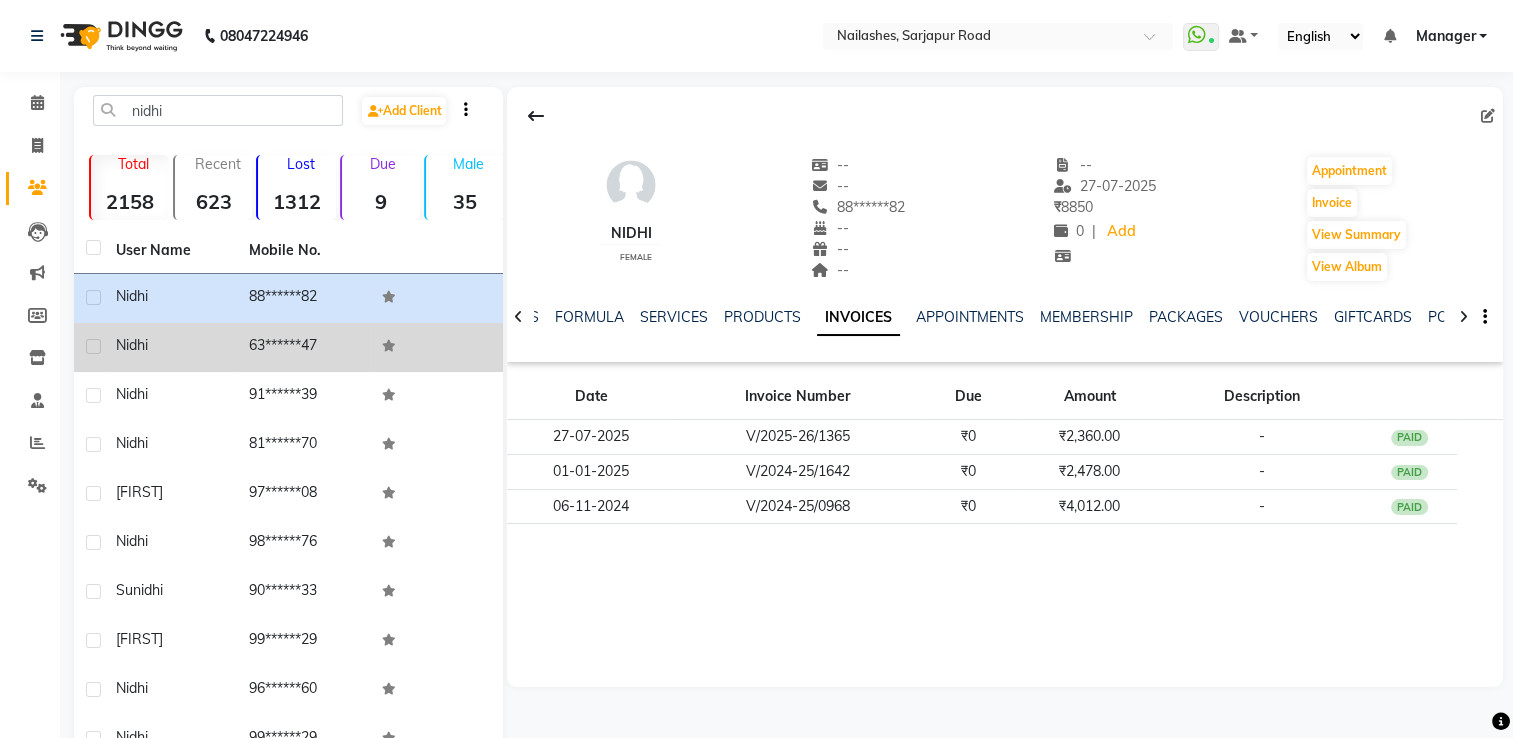 click 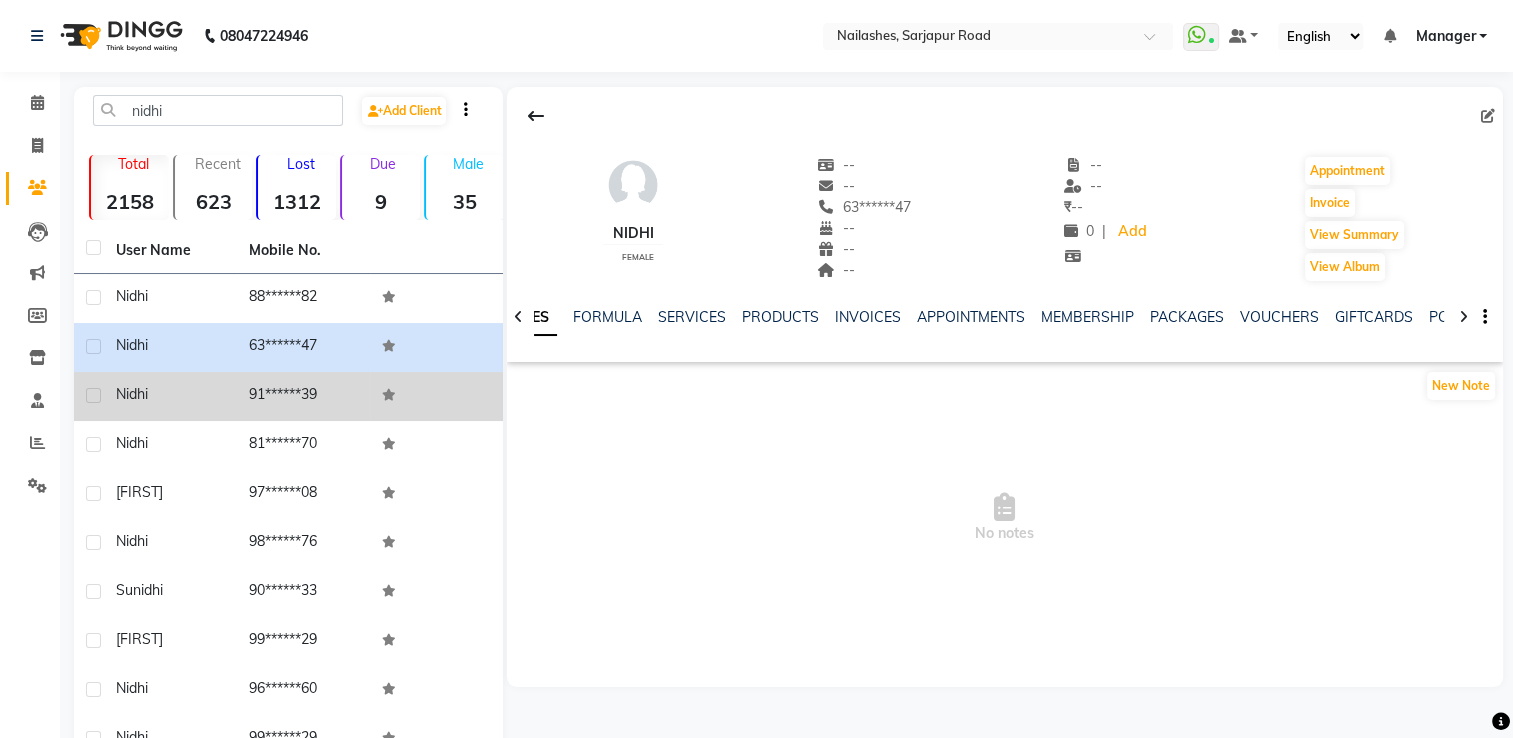 click on "91******39" 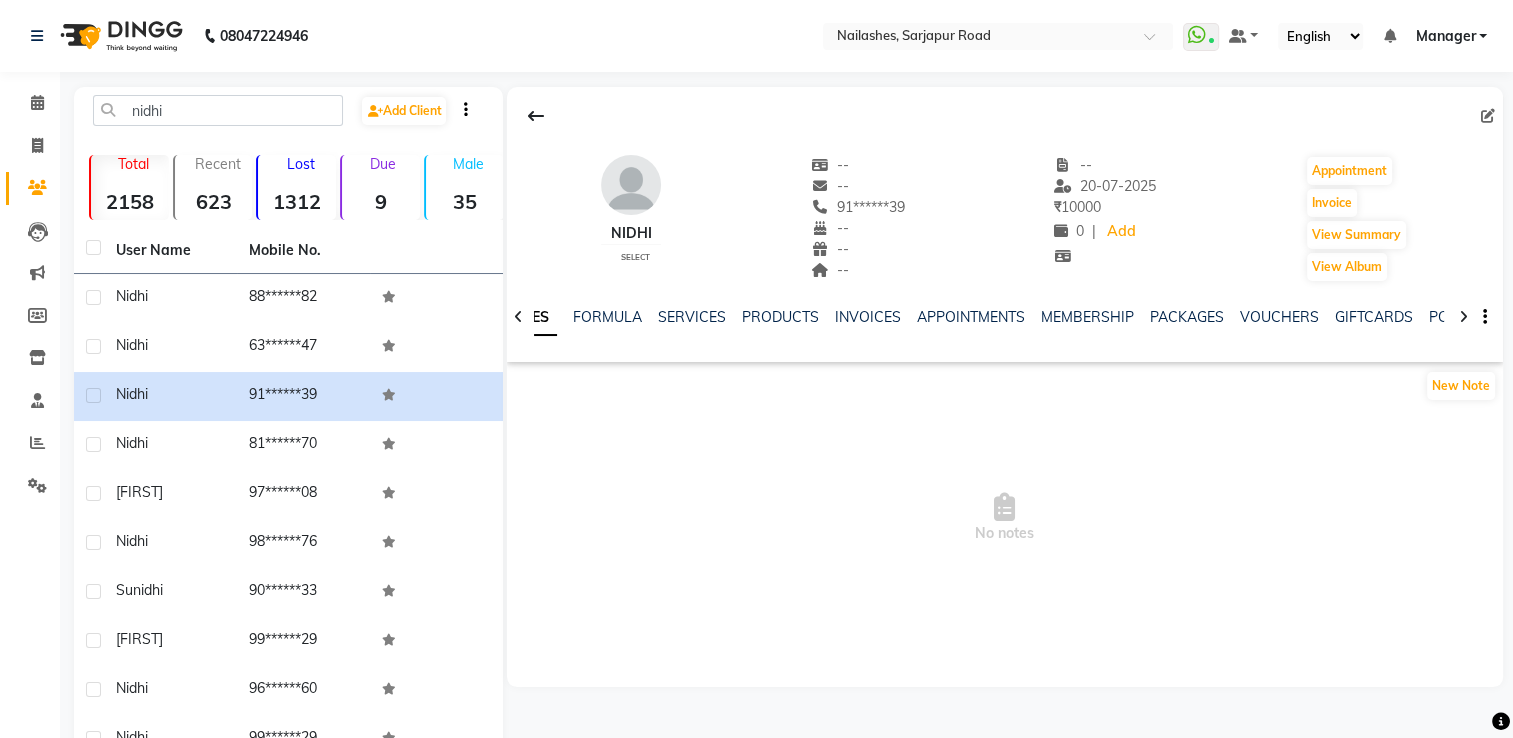 click on "nidhi  Add Client  Total  2158  Recent  623  Lost  1312  Due  9  Male  35  Female  2084  Member  0 User Name Mobile No. Nidhi     [PHONE]  Nidhi     [PHONE]  Nidhi     [PHONE]  nidhi     [PHONE]  SUNIDHI     [PHONE]  Nidhi     [PHONE]  sunidhi     [PHONE]  sarvanidhi     [PHONE]  Nidhi     [PHONE]  Nidhi     [PHONE]   Previous   Next   10   50   100" 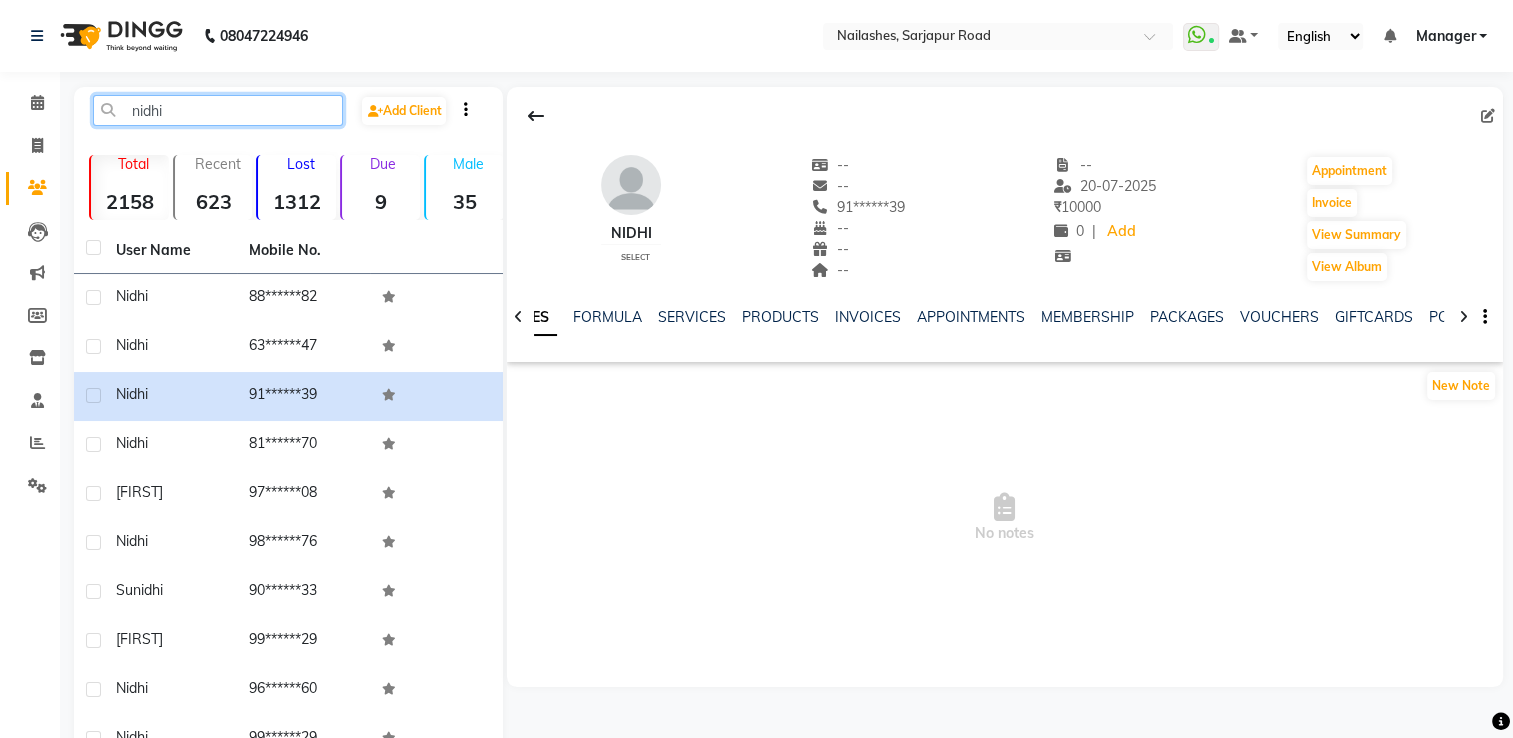 click on "nidhi" 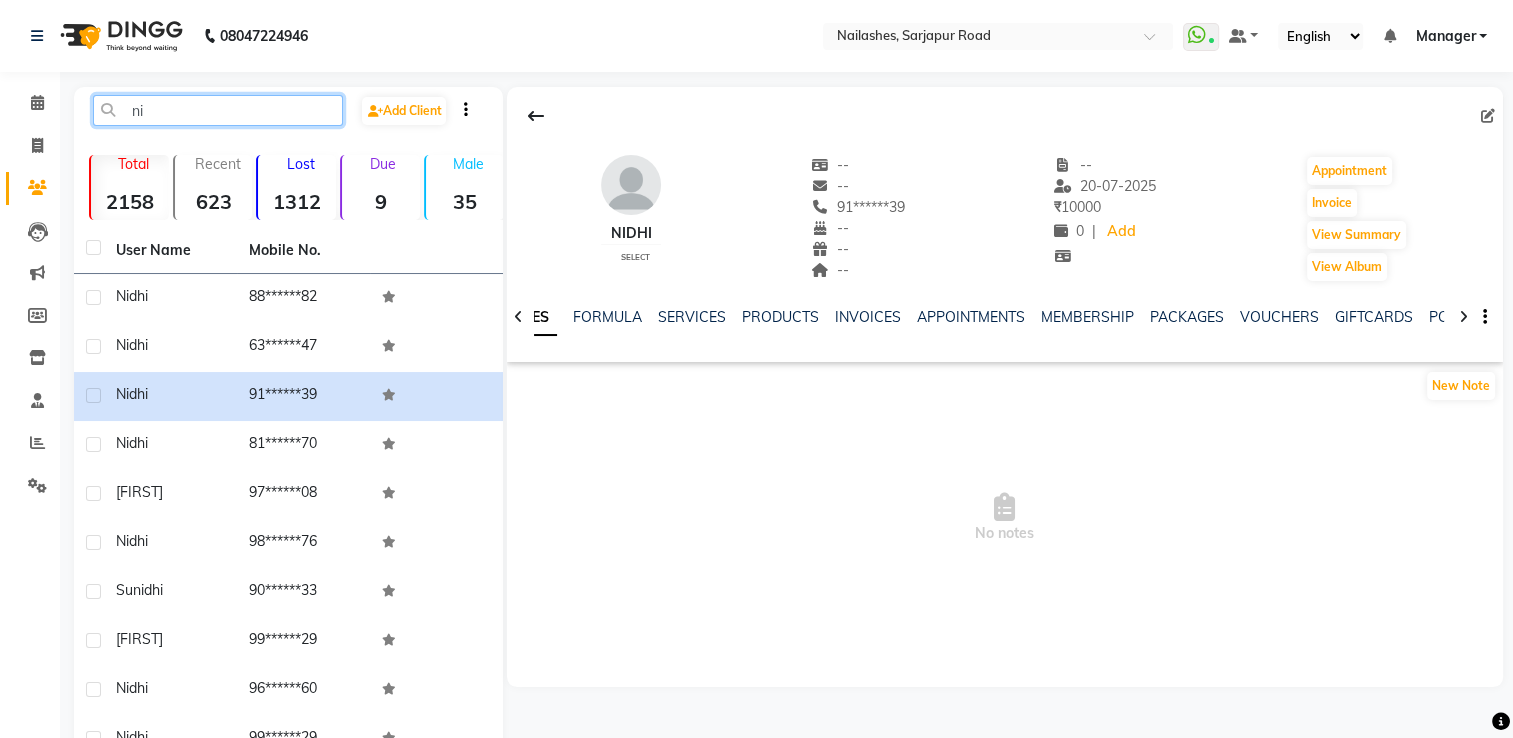 type on "n" 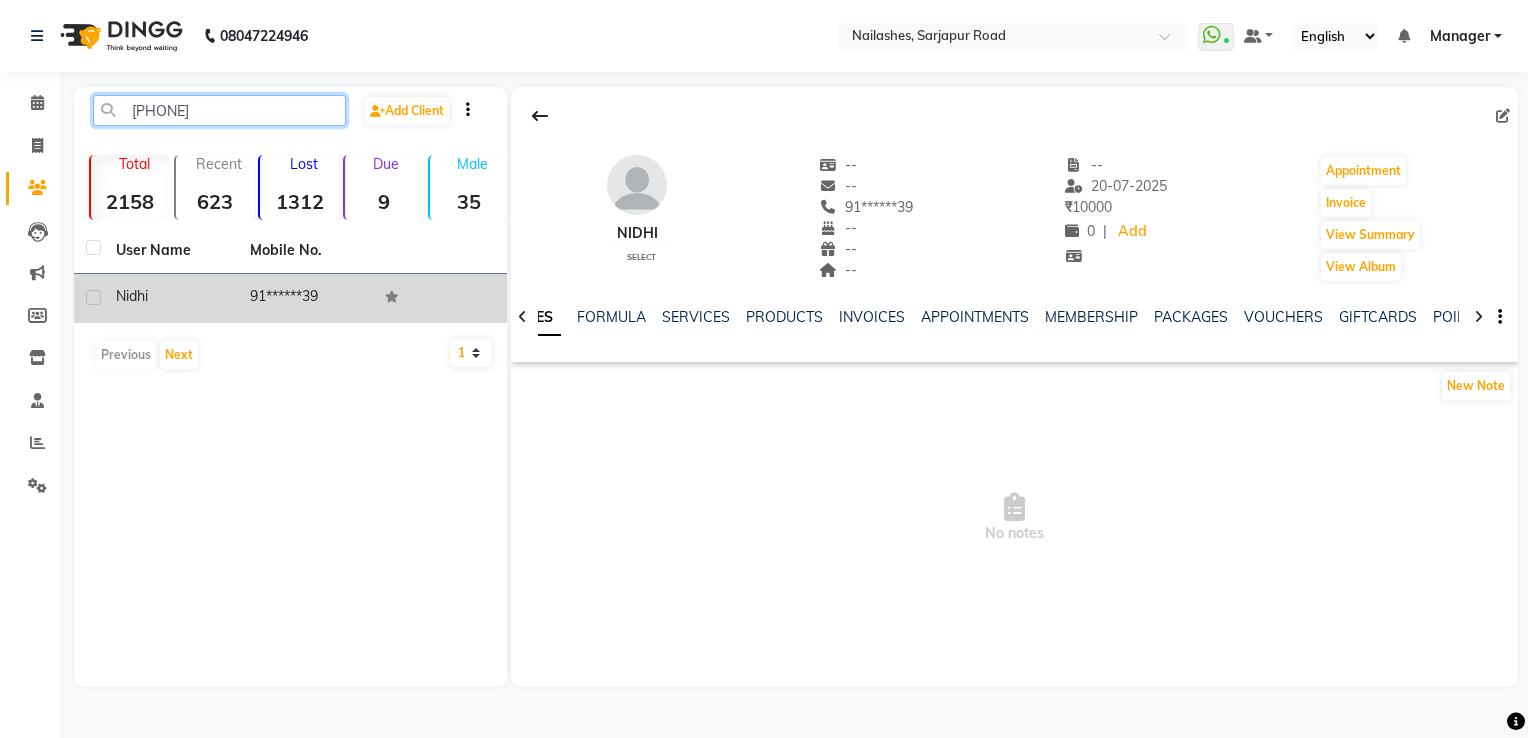 type on "[PHONE]" 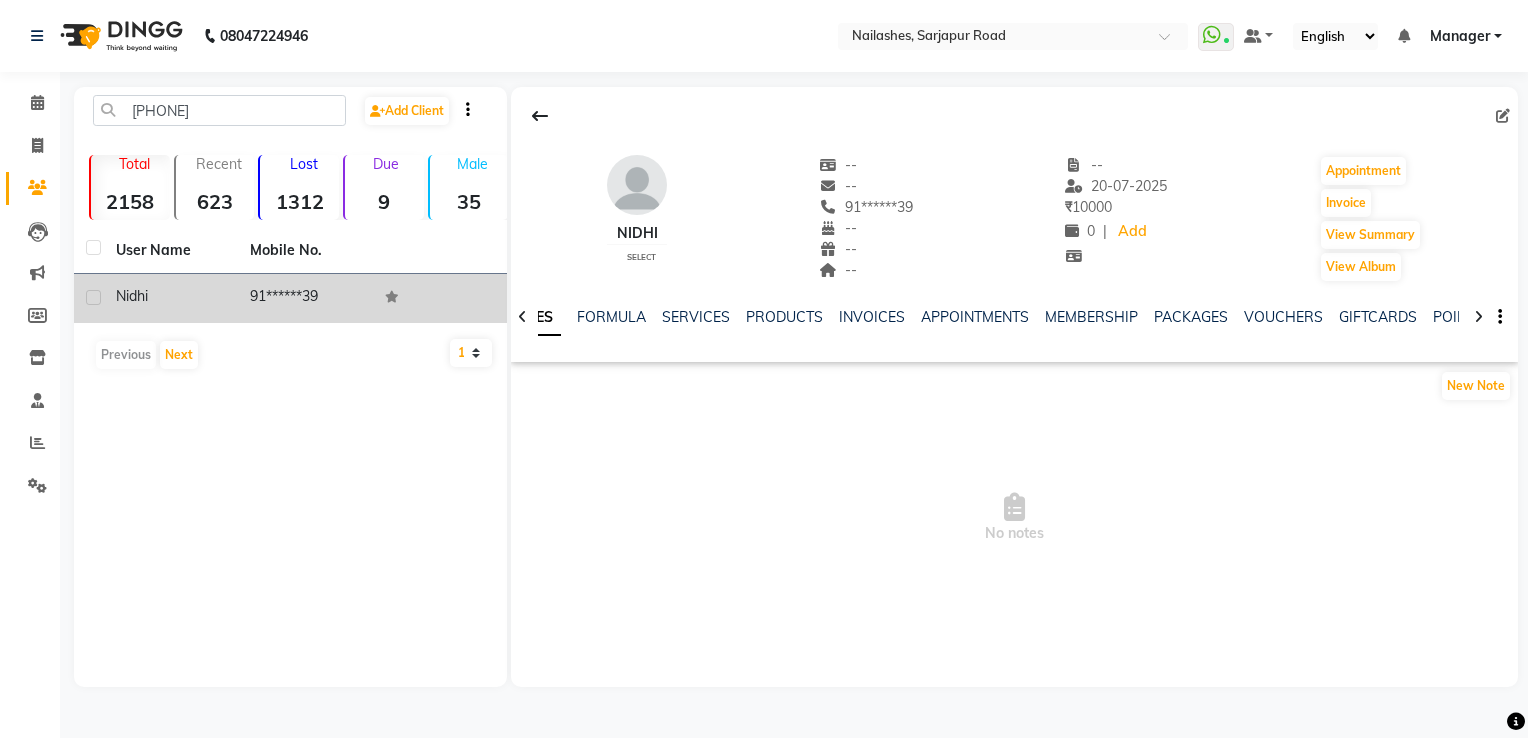 click on "91******39" 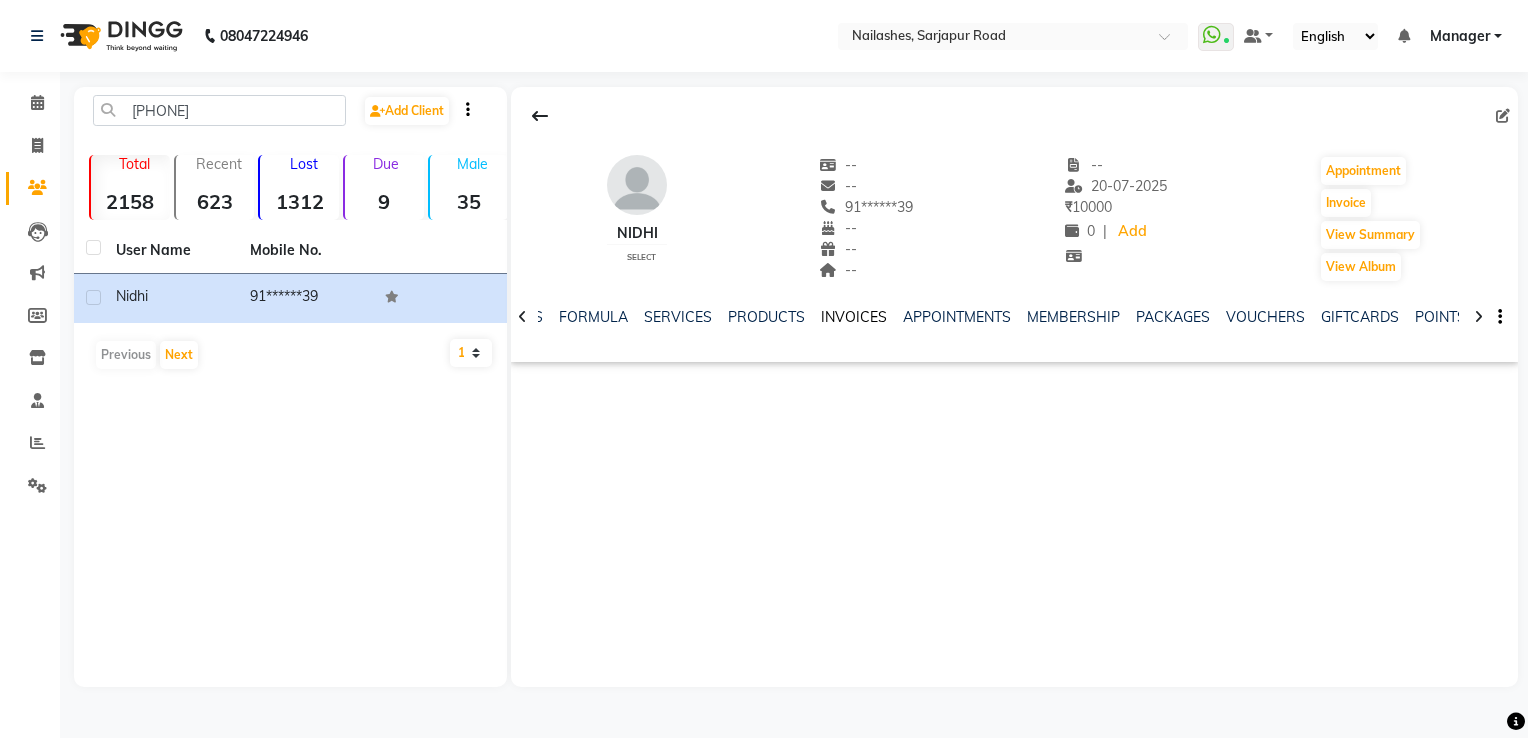 click on "INVOICES" 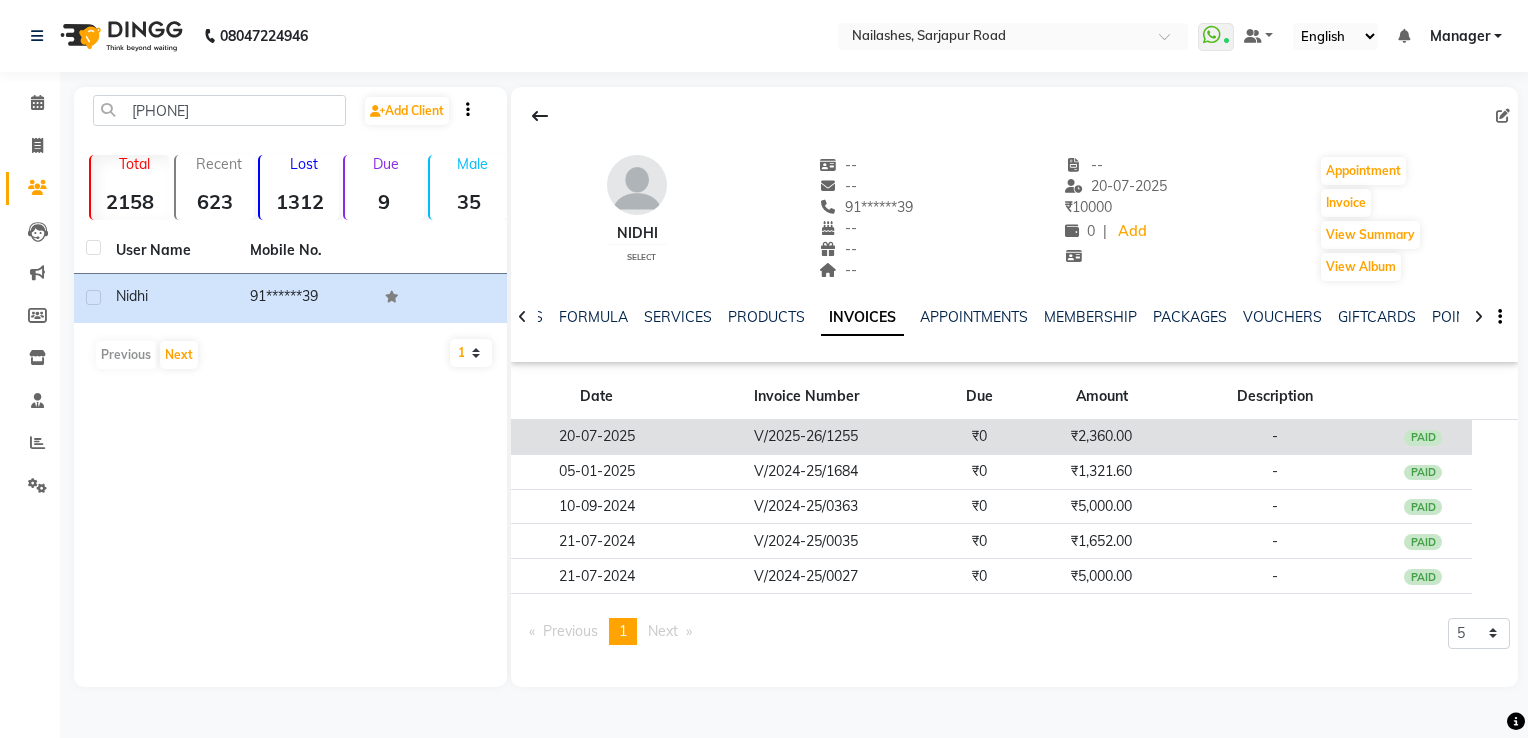 click on "PAID" 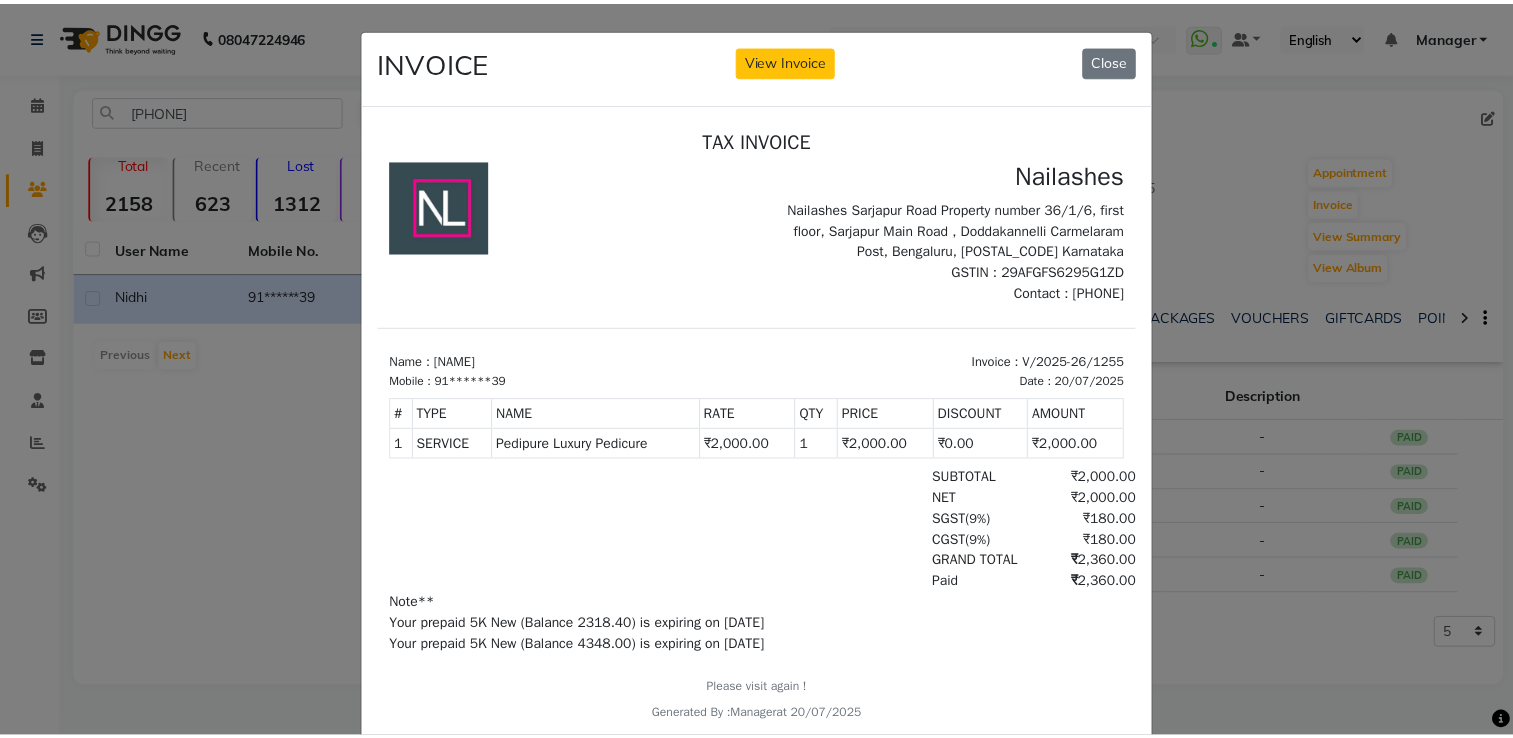 scroll, scrollTop: 16, scrollLeft: 0, axis: vertical 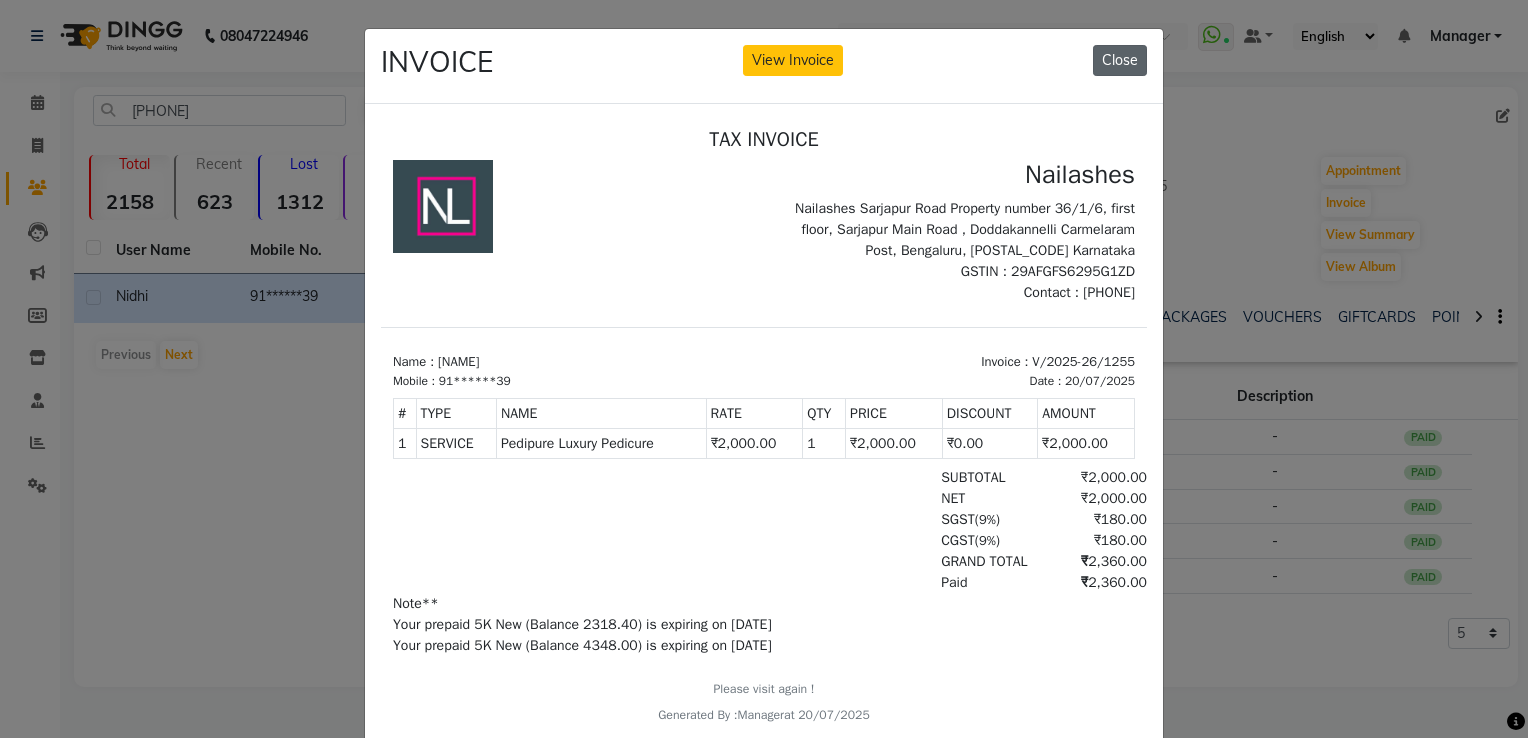 click on "Close" 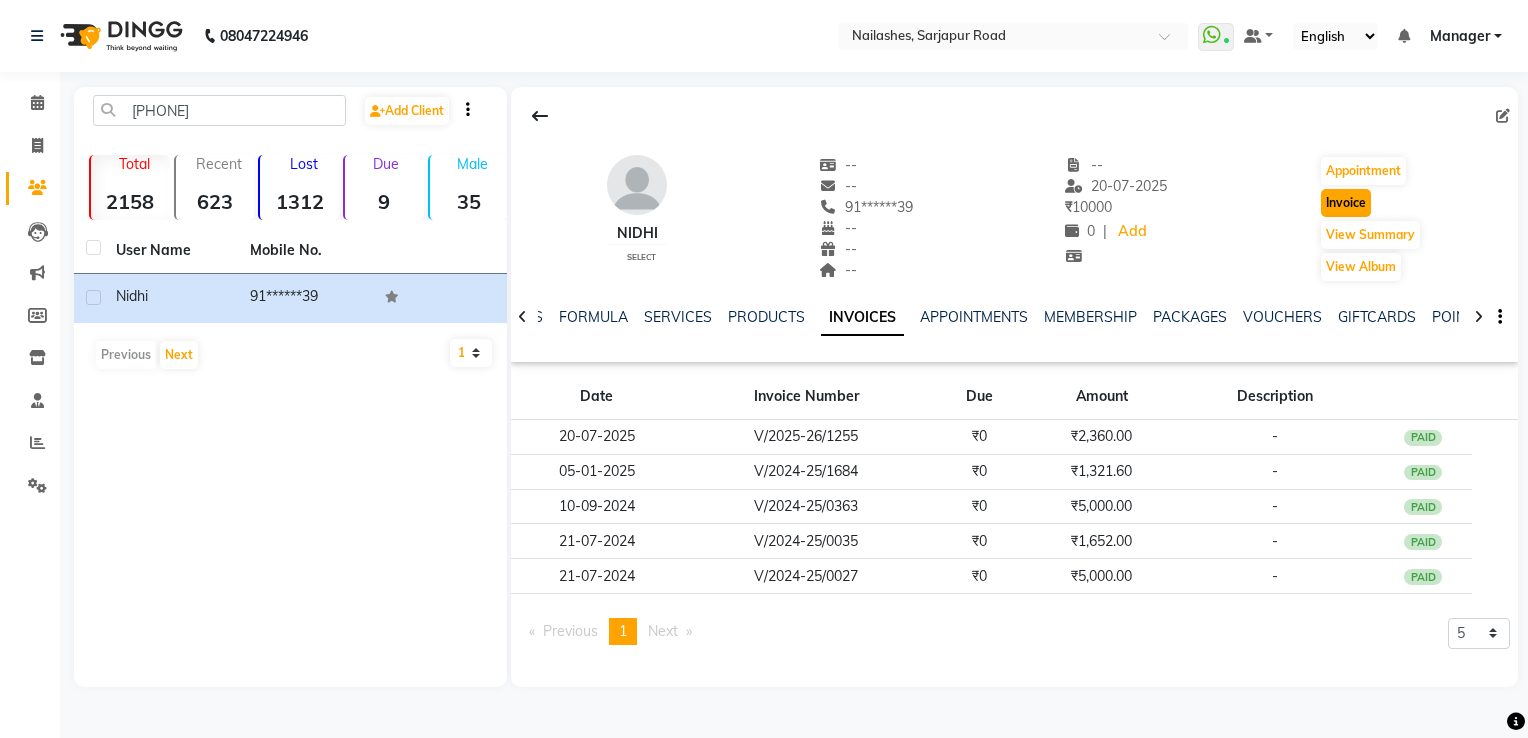 click on "Invoice" 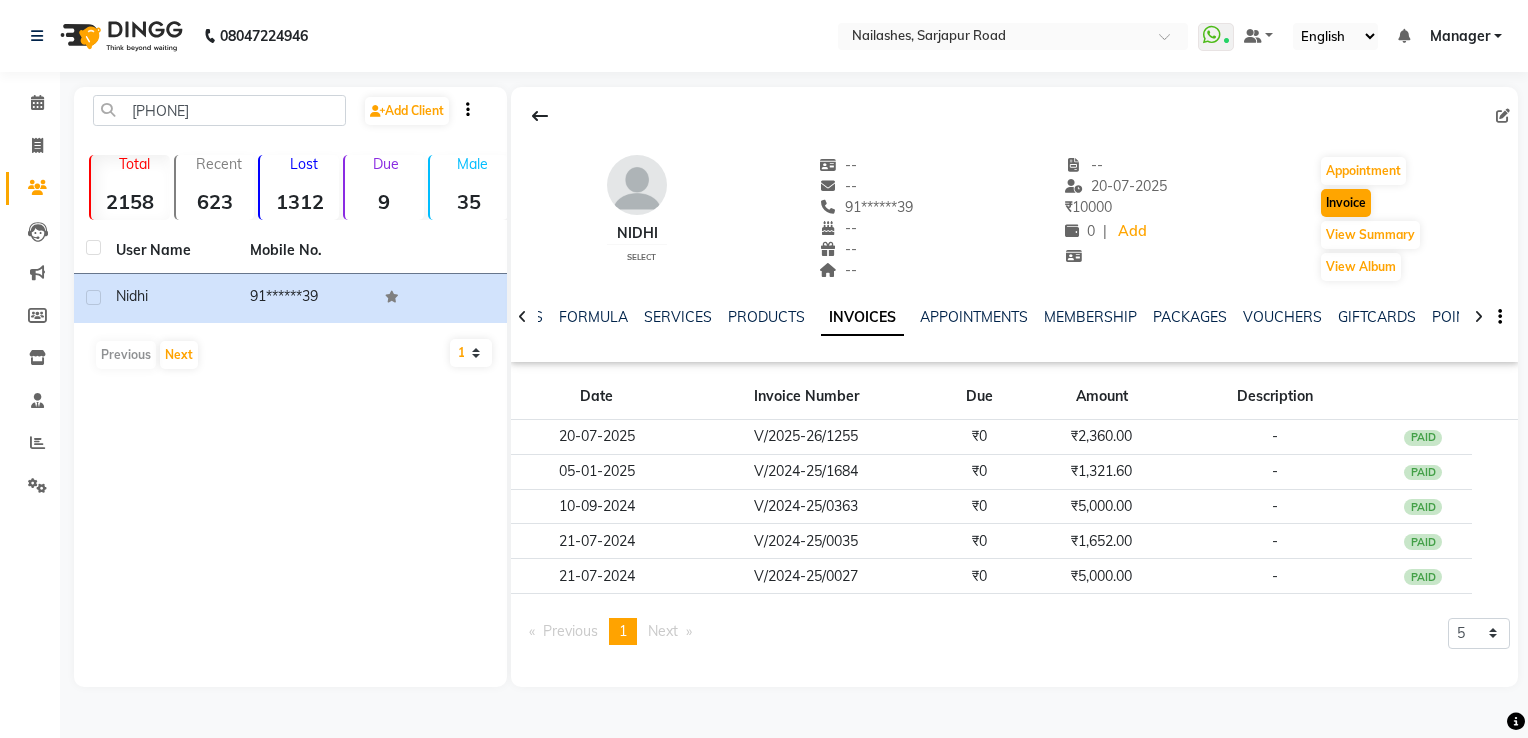 select on "service" 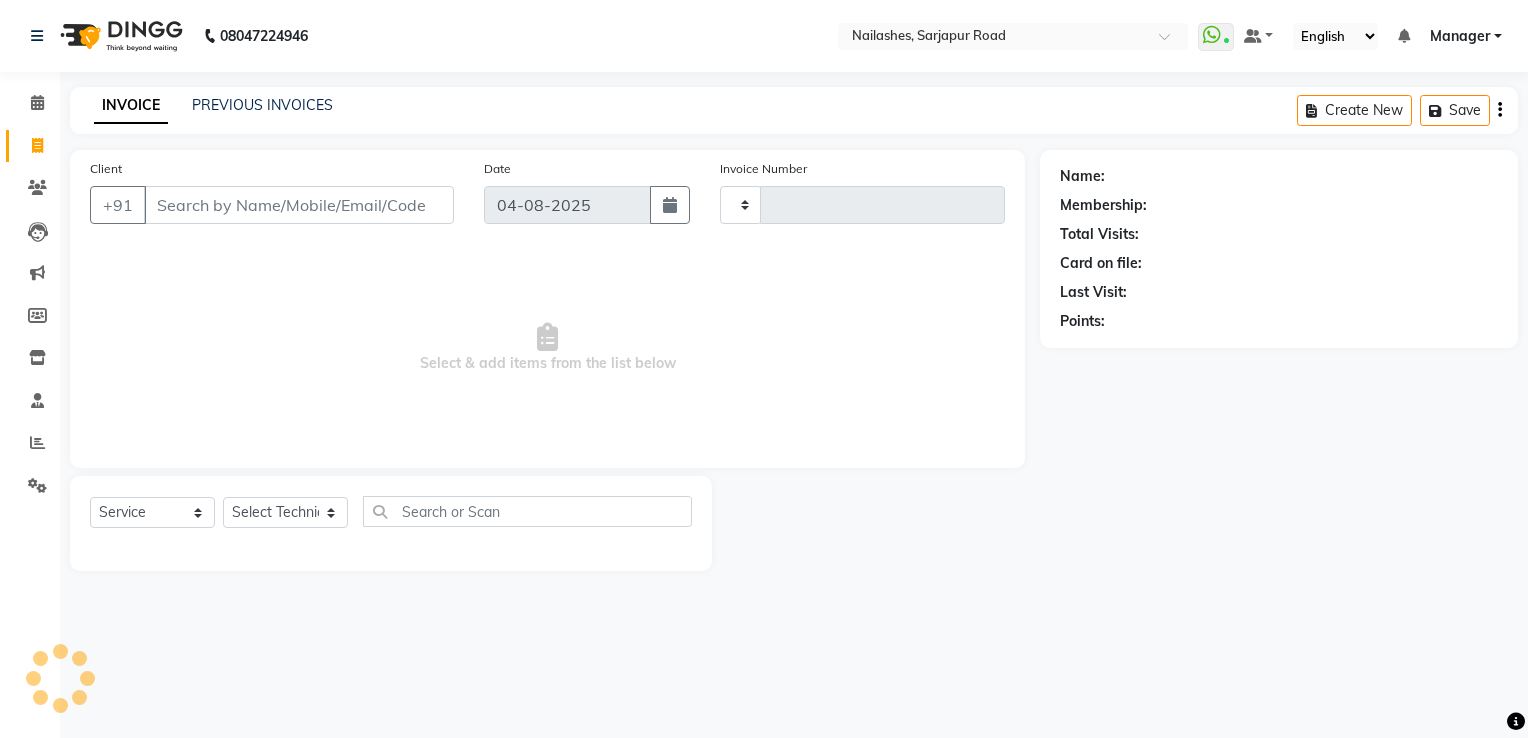 type on "1453" 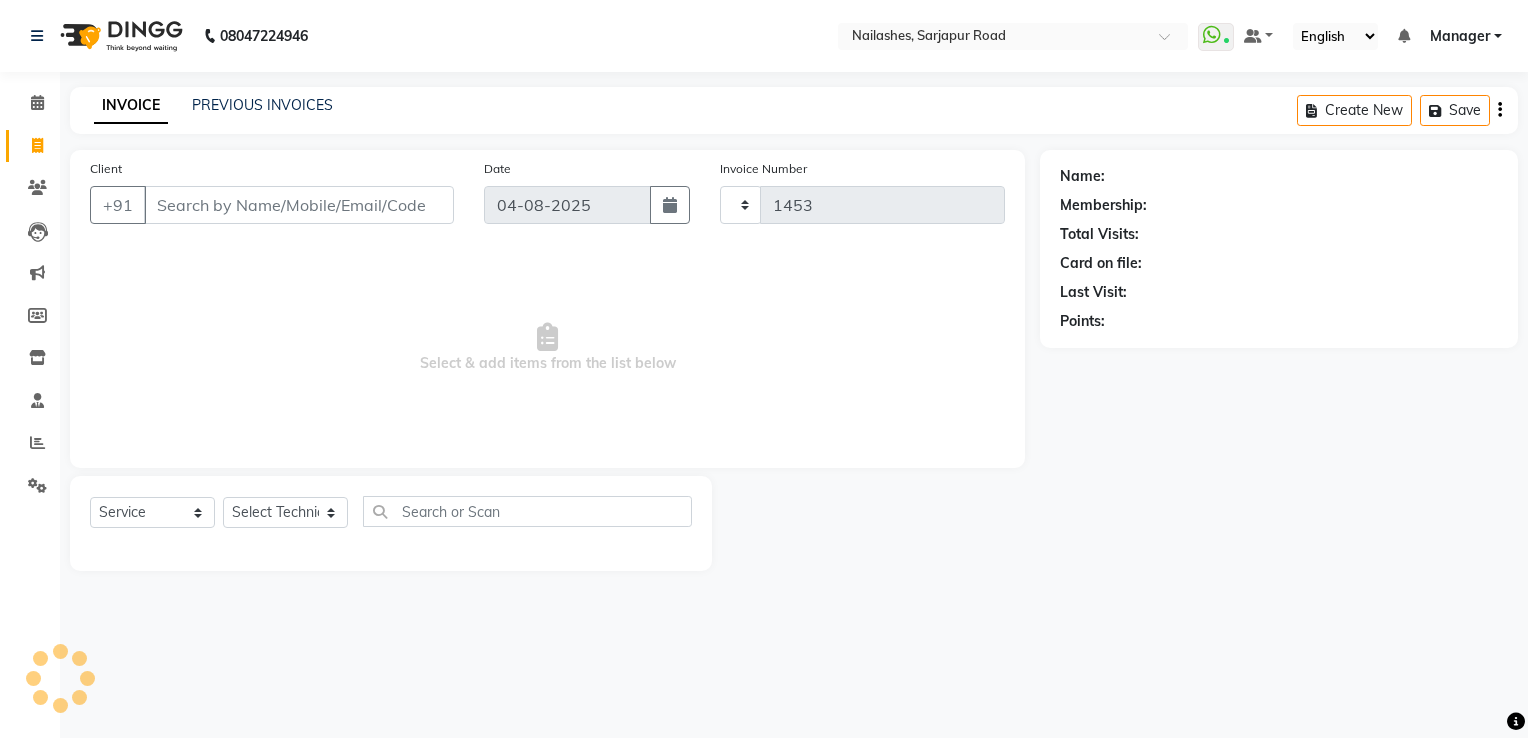 select on "6579" 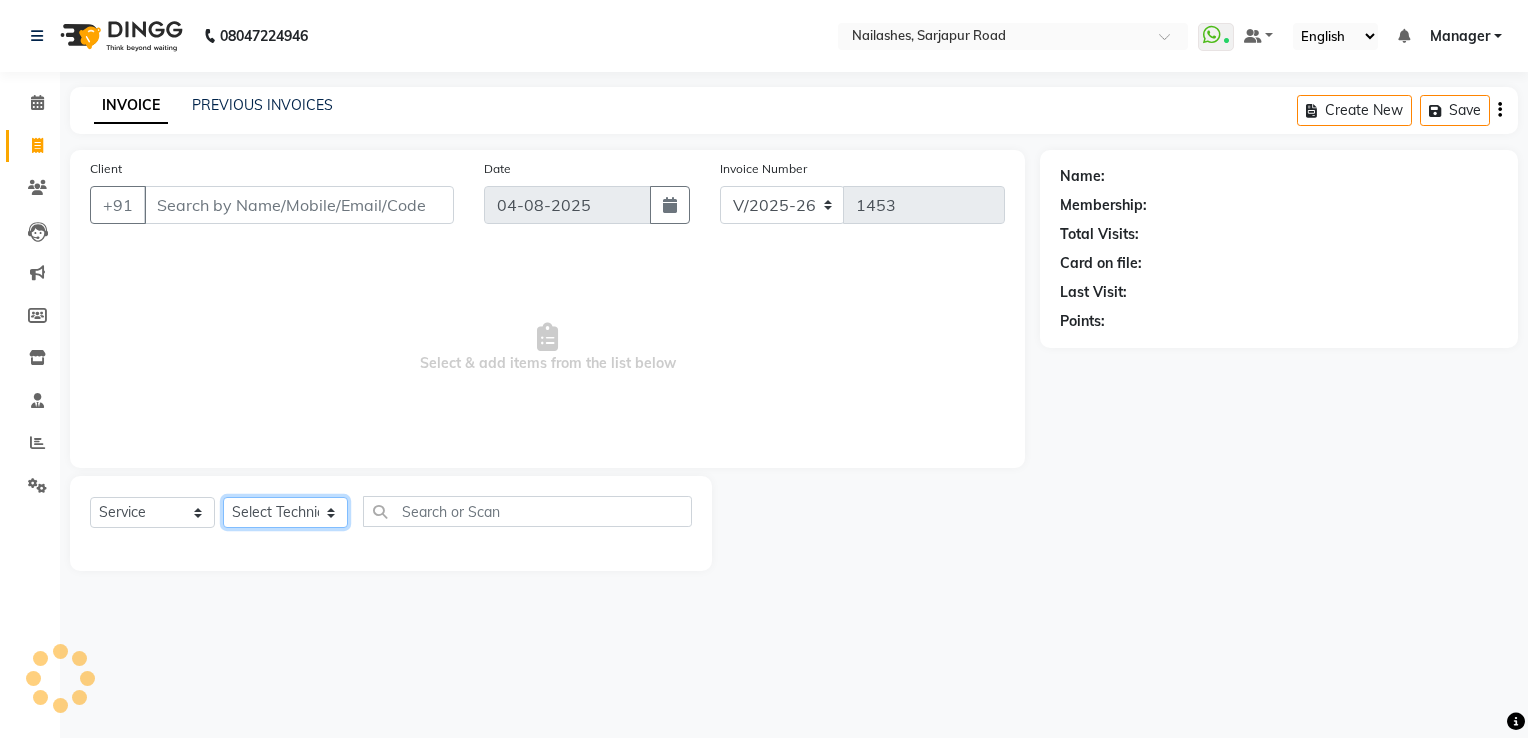 click on "Select Technician" 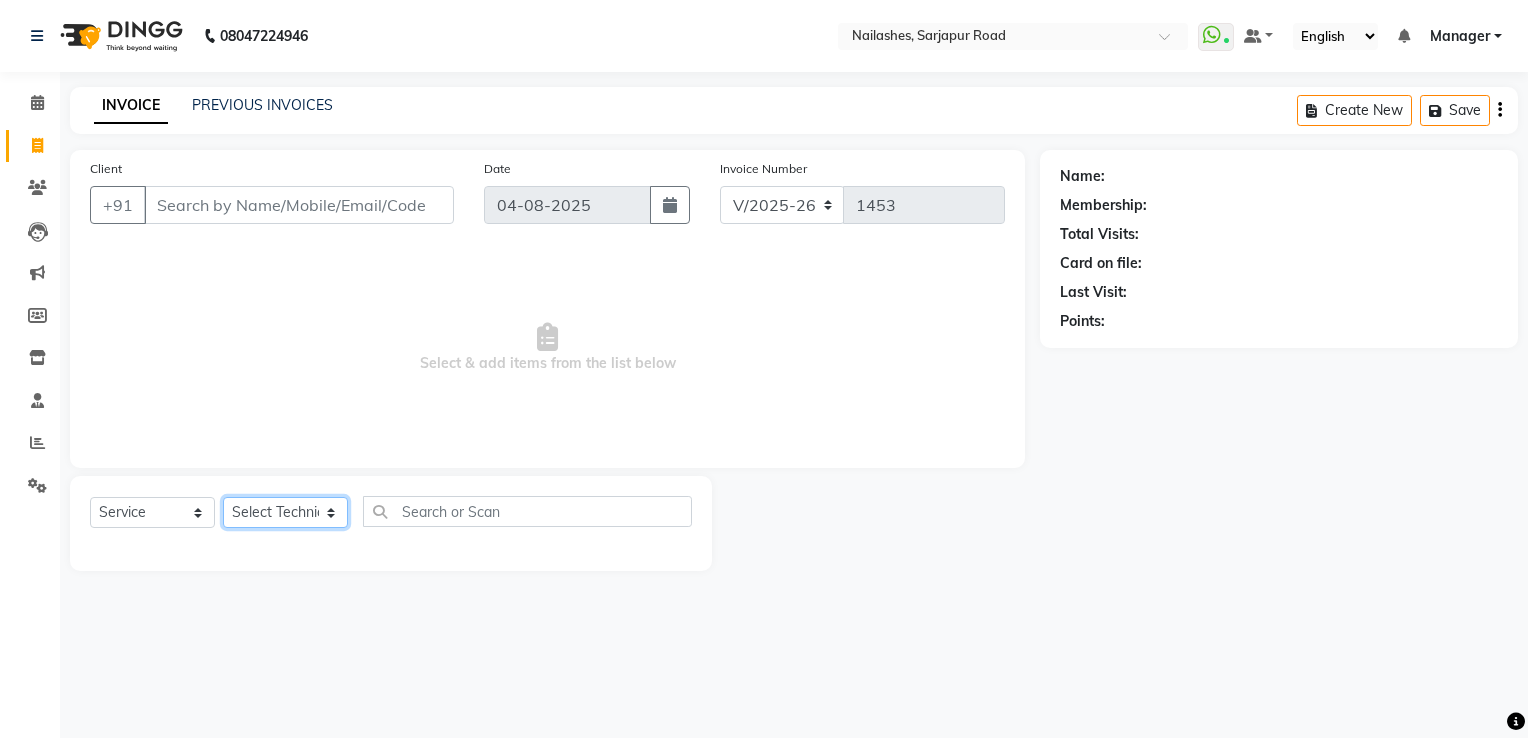 click on "Select Technician" 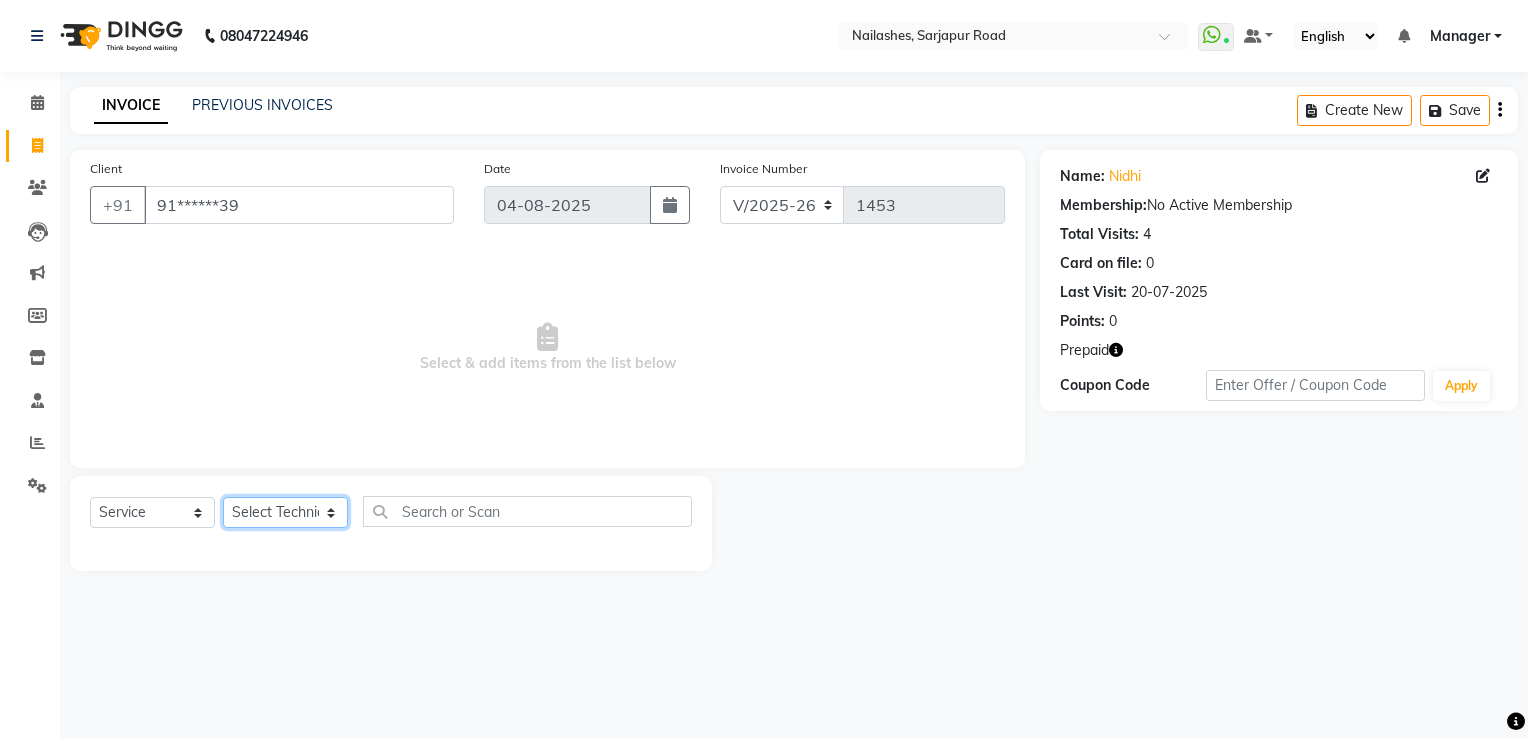 select on "62952" 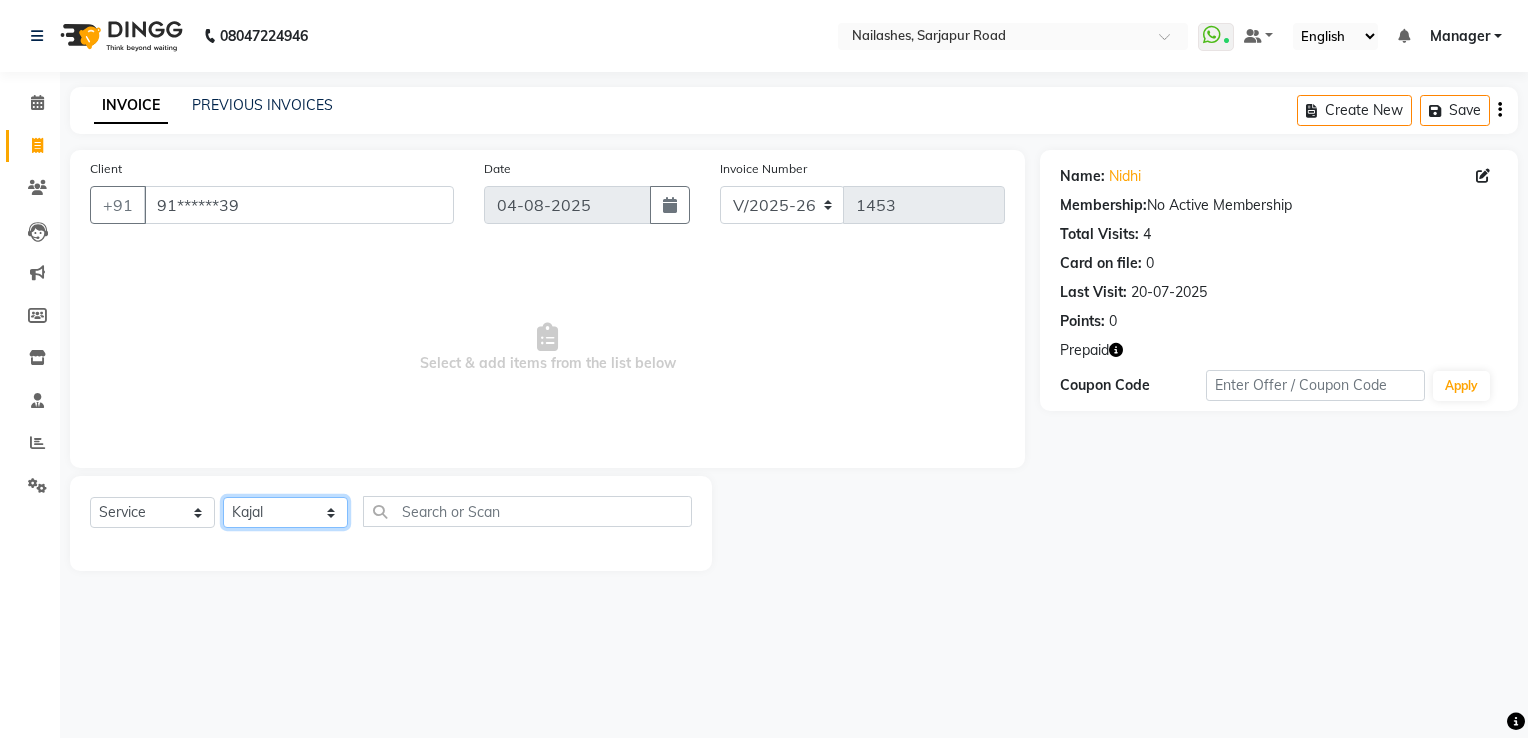 click on "Select Technician ARISH Arvind chandu Dipen Gulafshan John Kajal kelly kupu Manager megha Nirjala Owner pankaj PARE shradha" 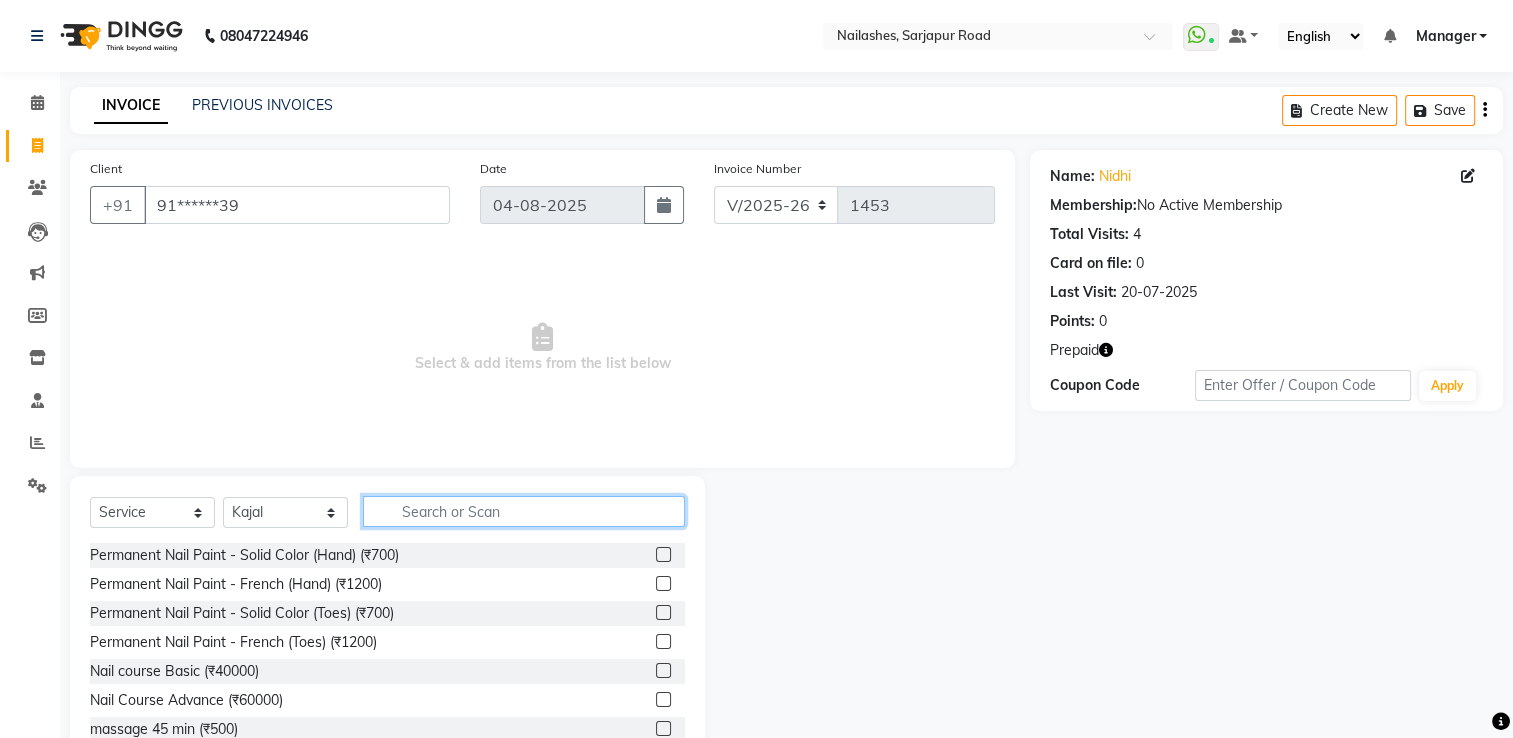 click 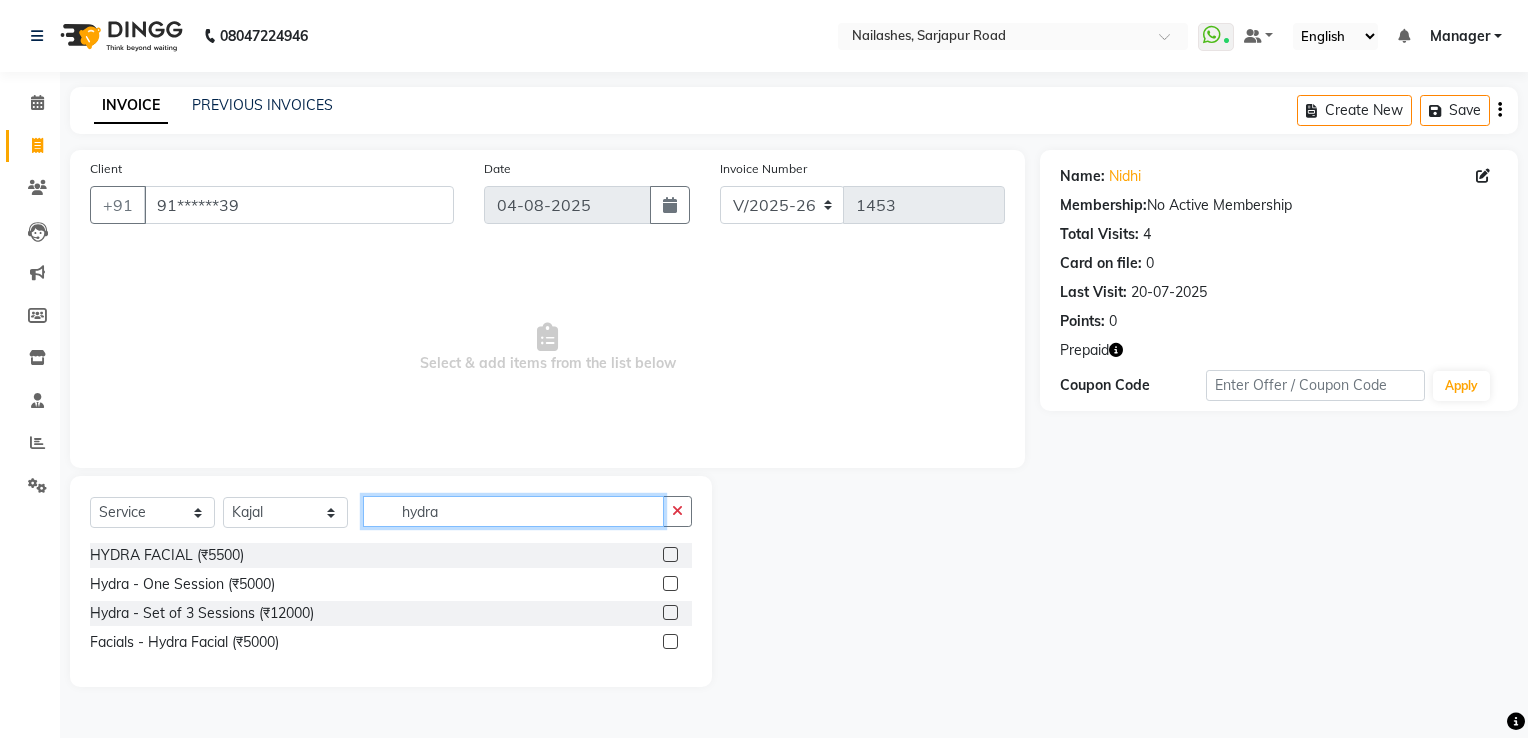 type on "hydra" 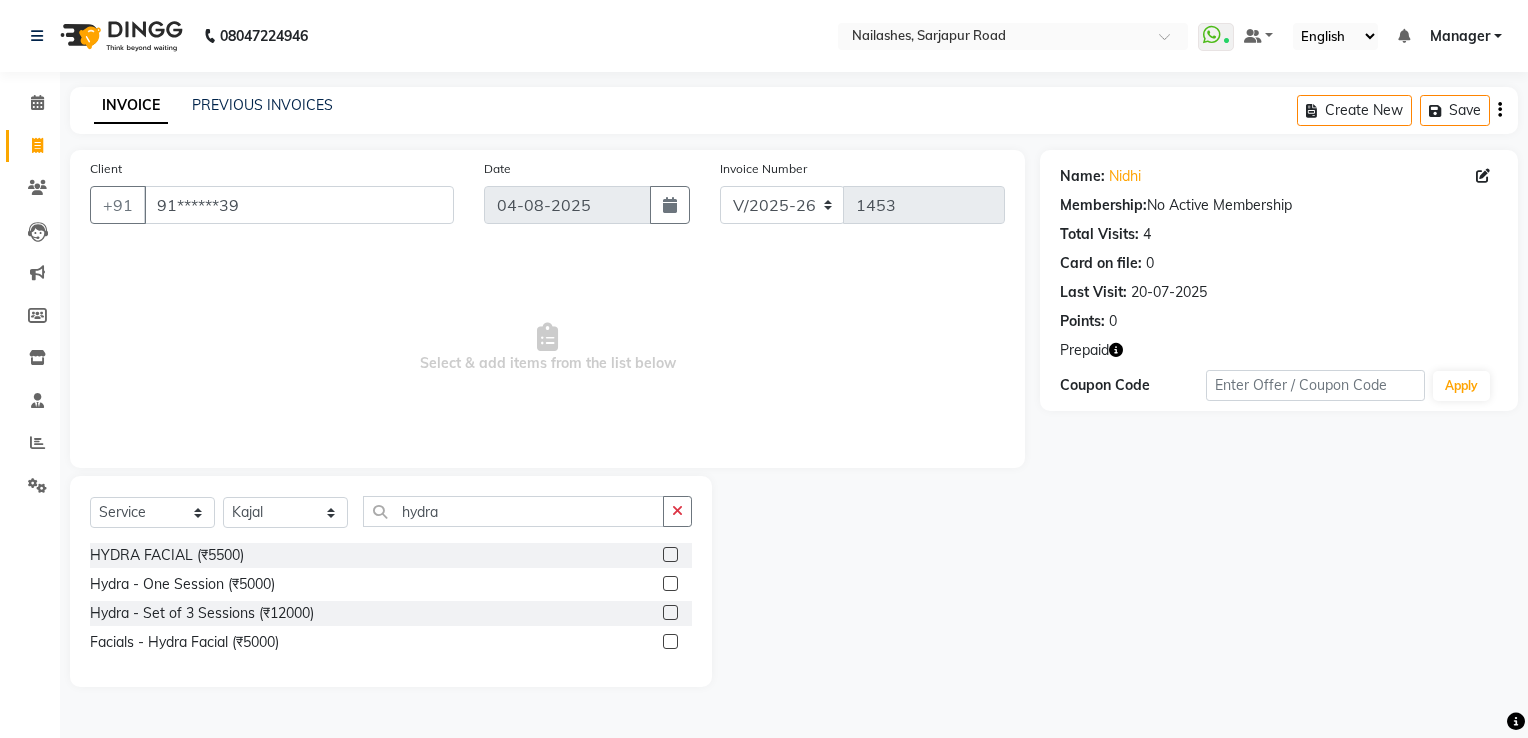click 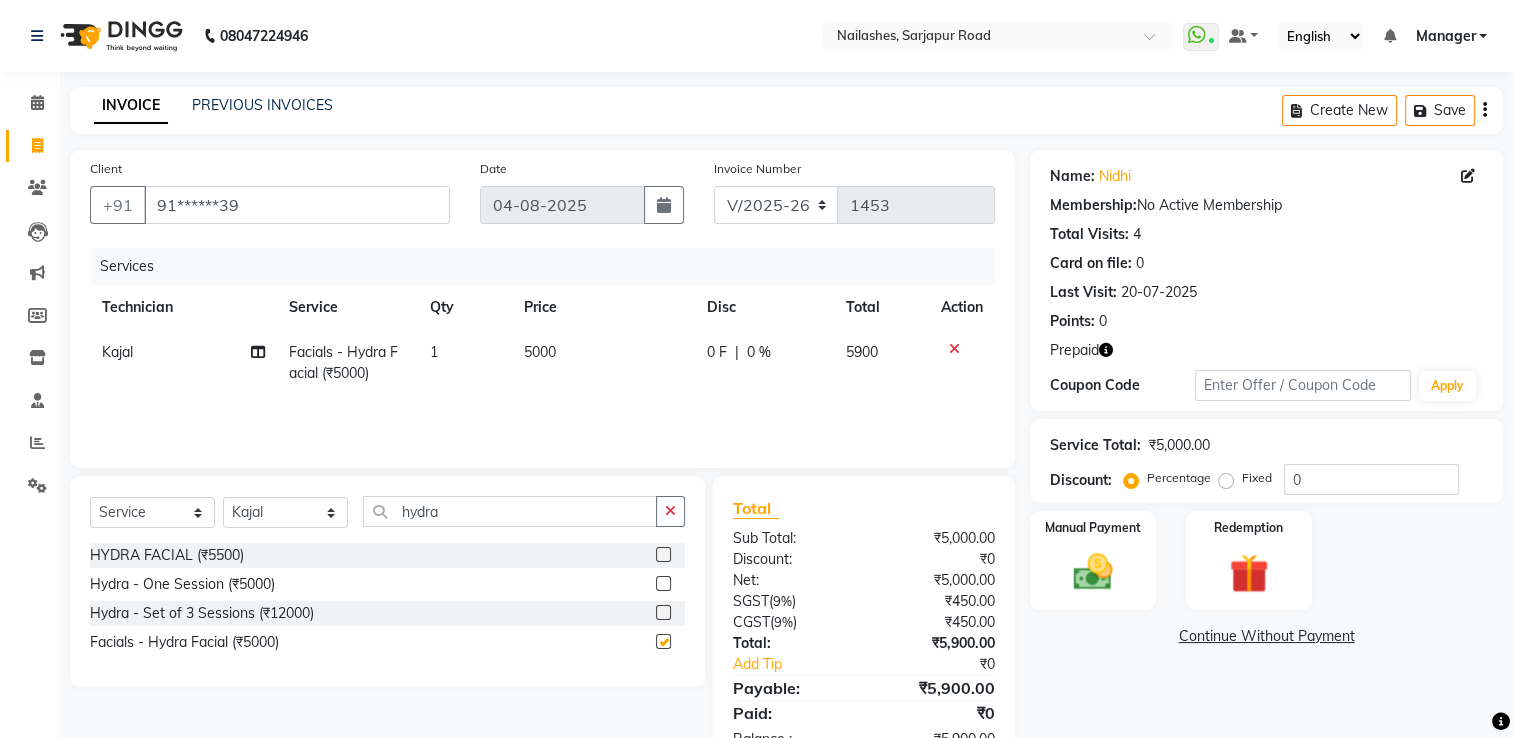 checkbox on "false" 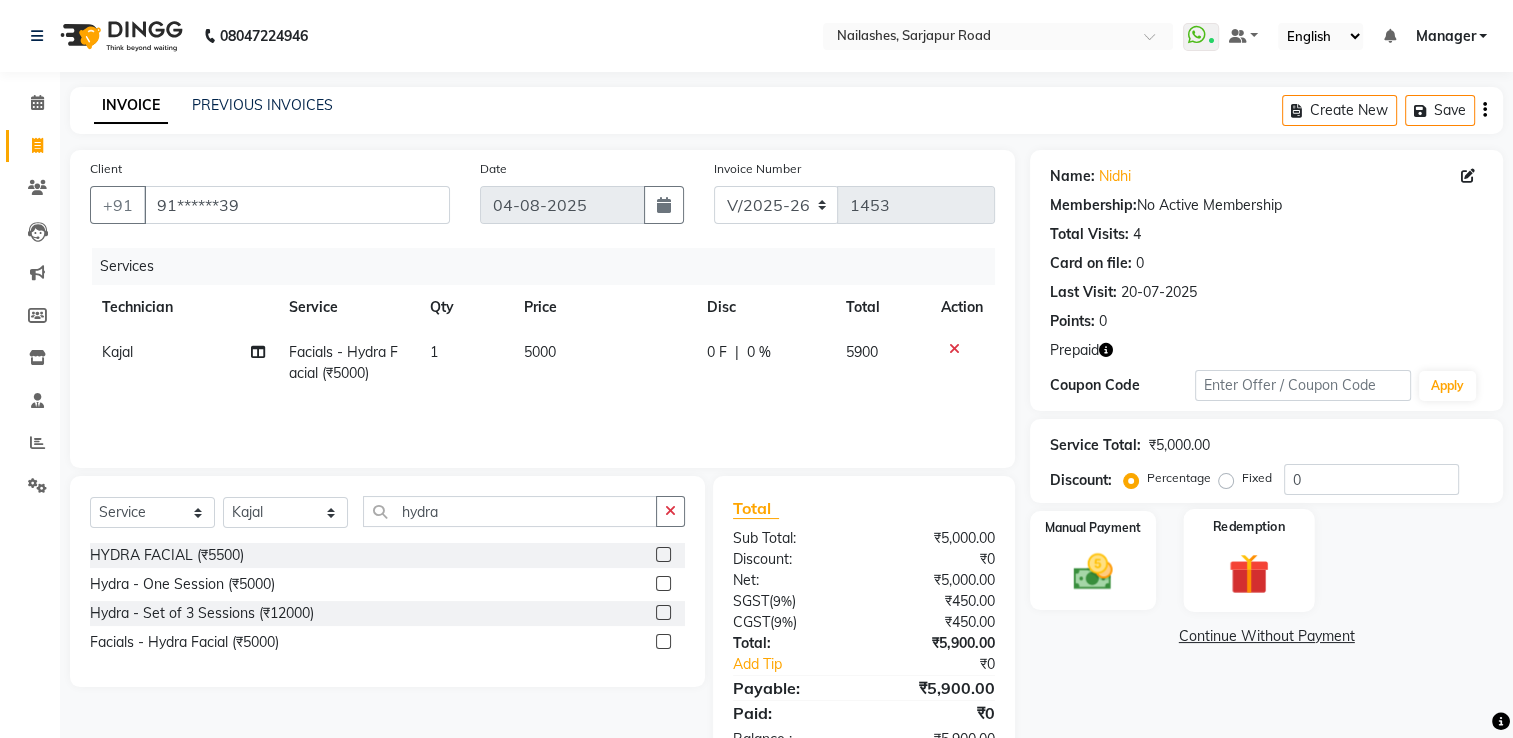 click 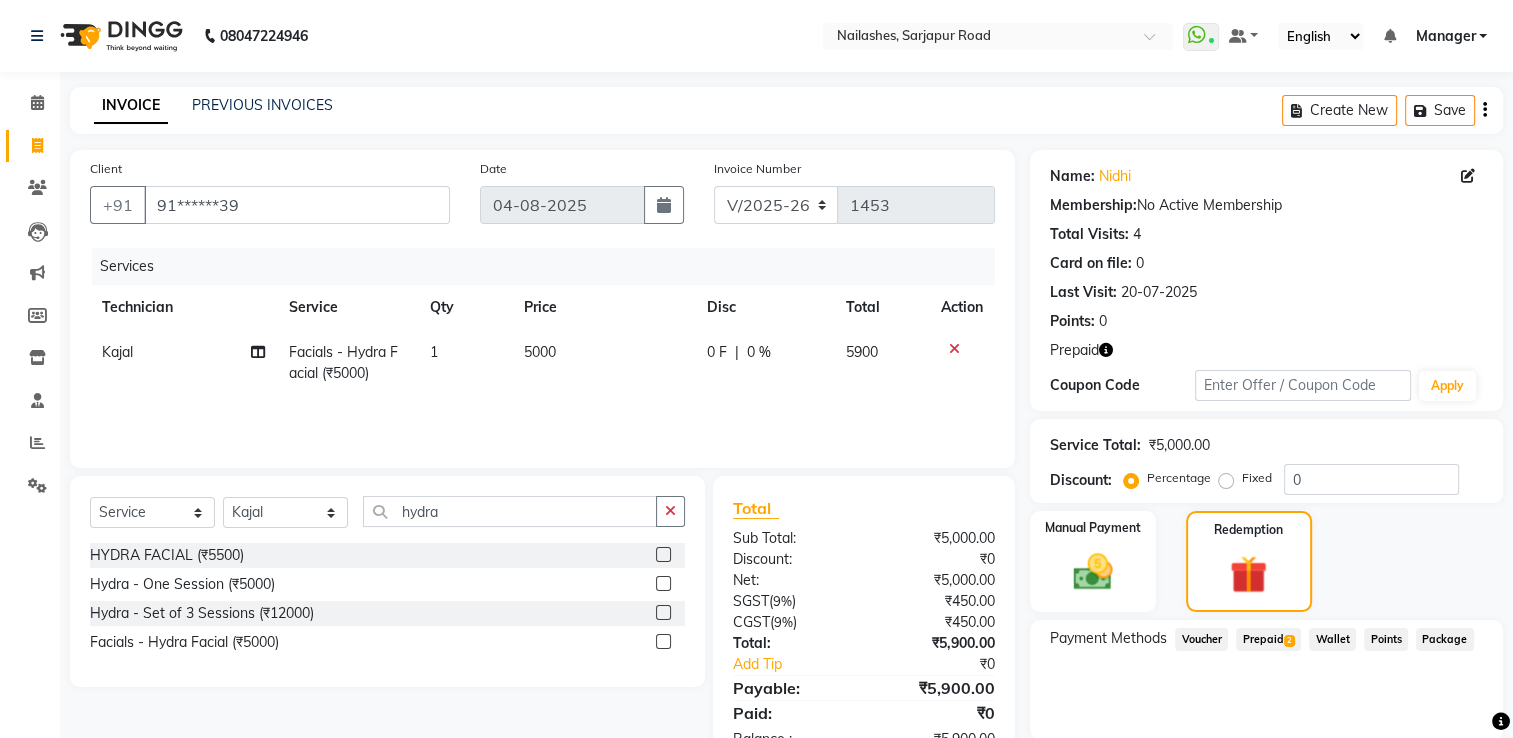 scroll, scrollTop: 72, scrollLeft: 0, axis: vertical 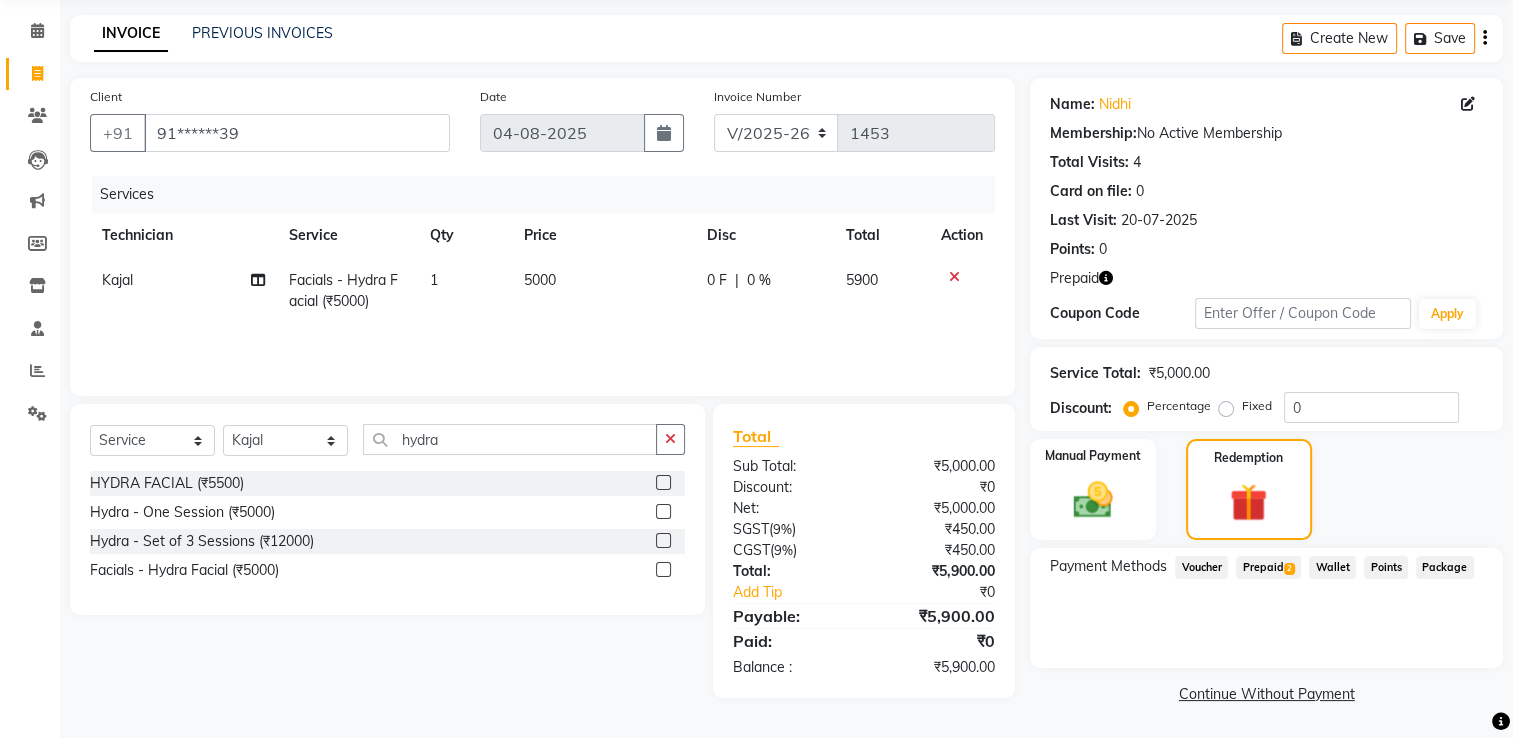 click on "Prepaid  2" 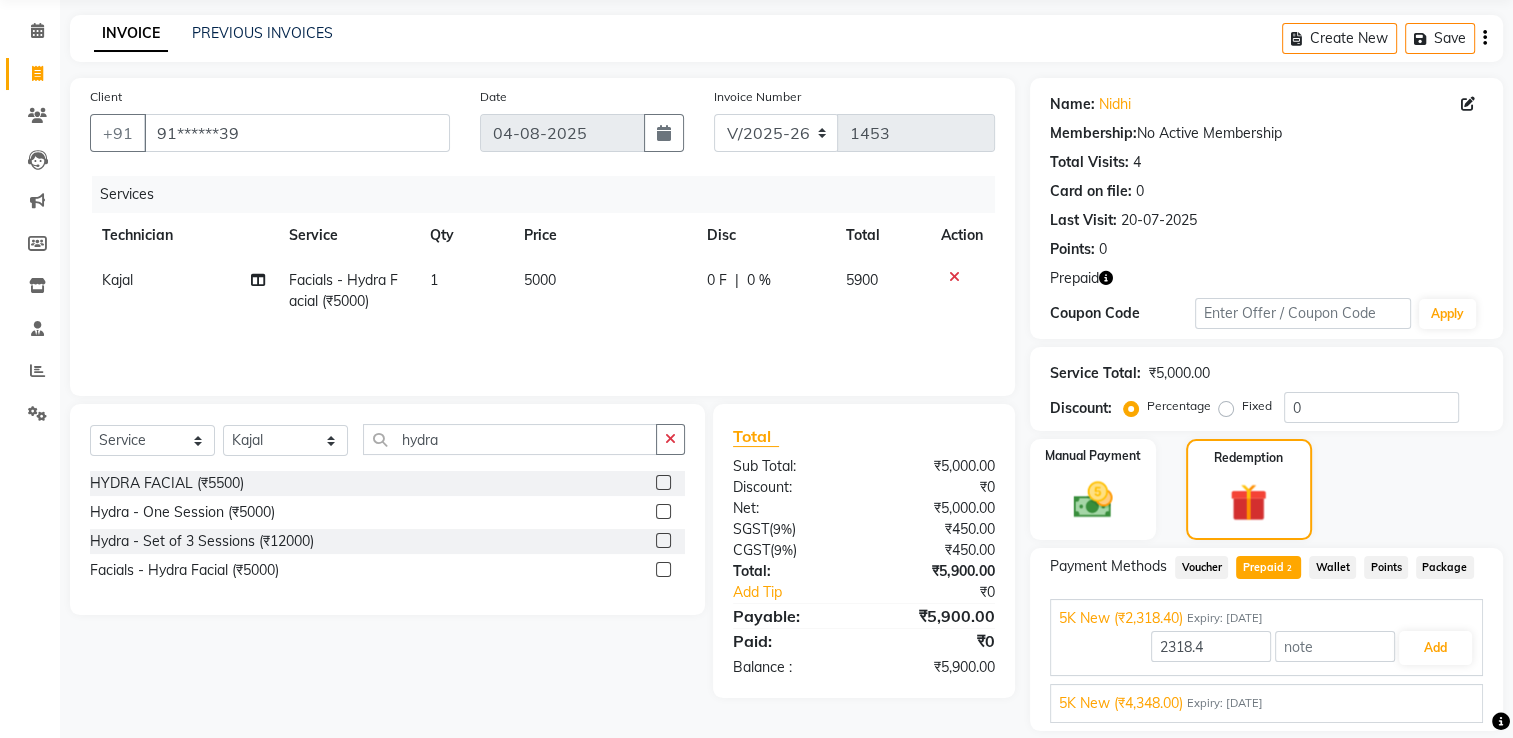 scroll, scrollTop: 135, scrollLeft: 0, axis: vertical 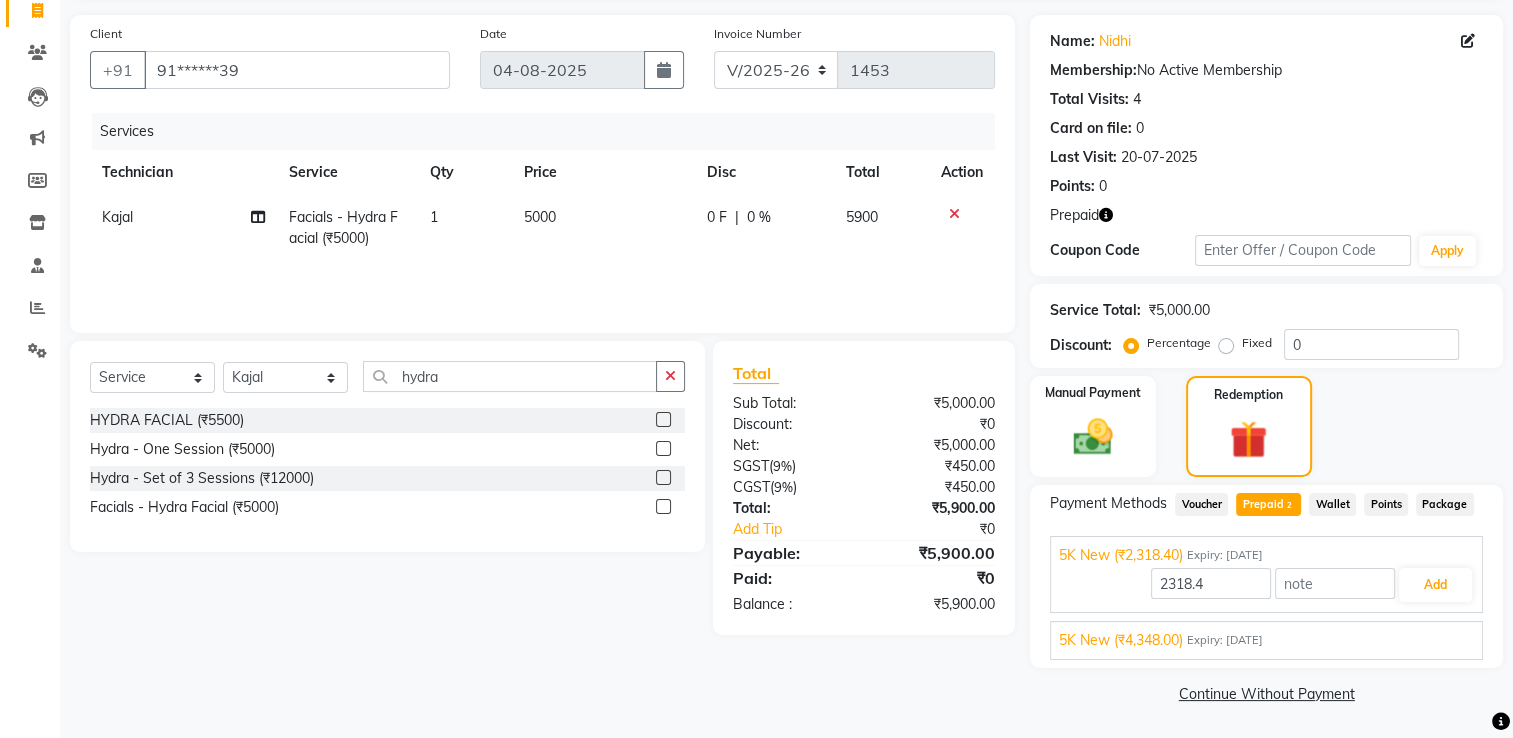 click on "5K New (₹4,348.00) Expiry: [DATE]" at bounding box center [1266, 640] 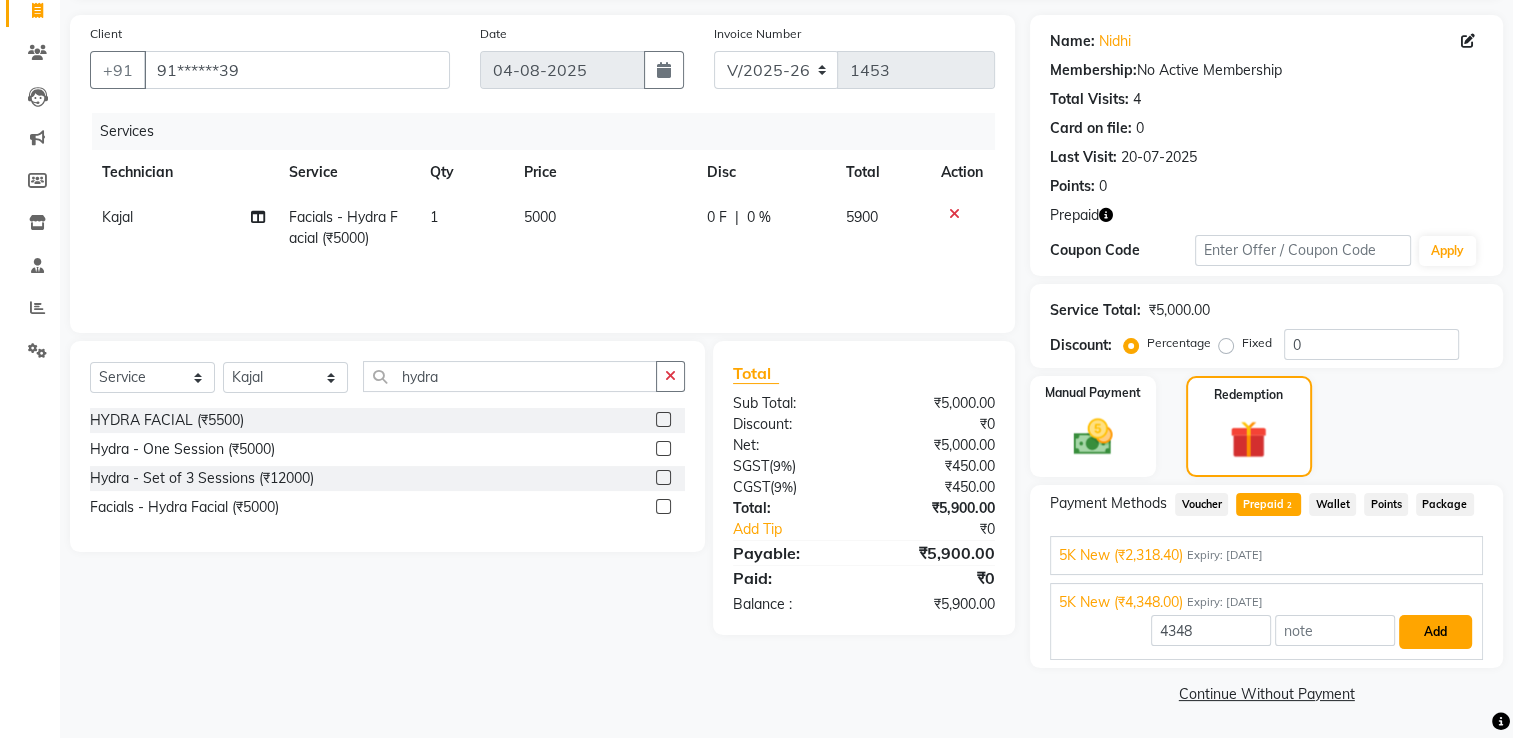 click on "Add" at bounding box center [1435, 632] 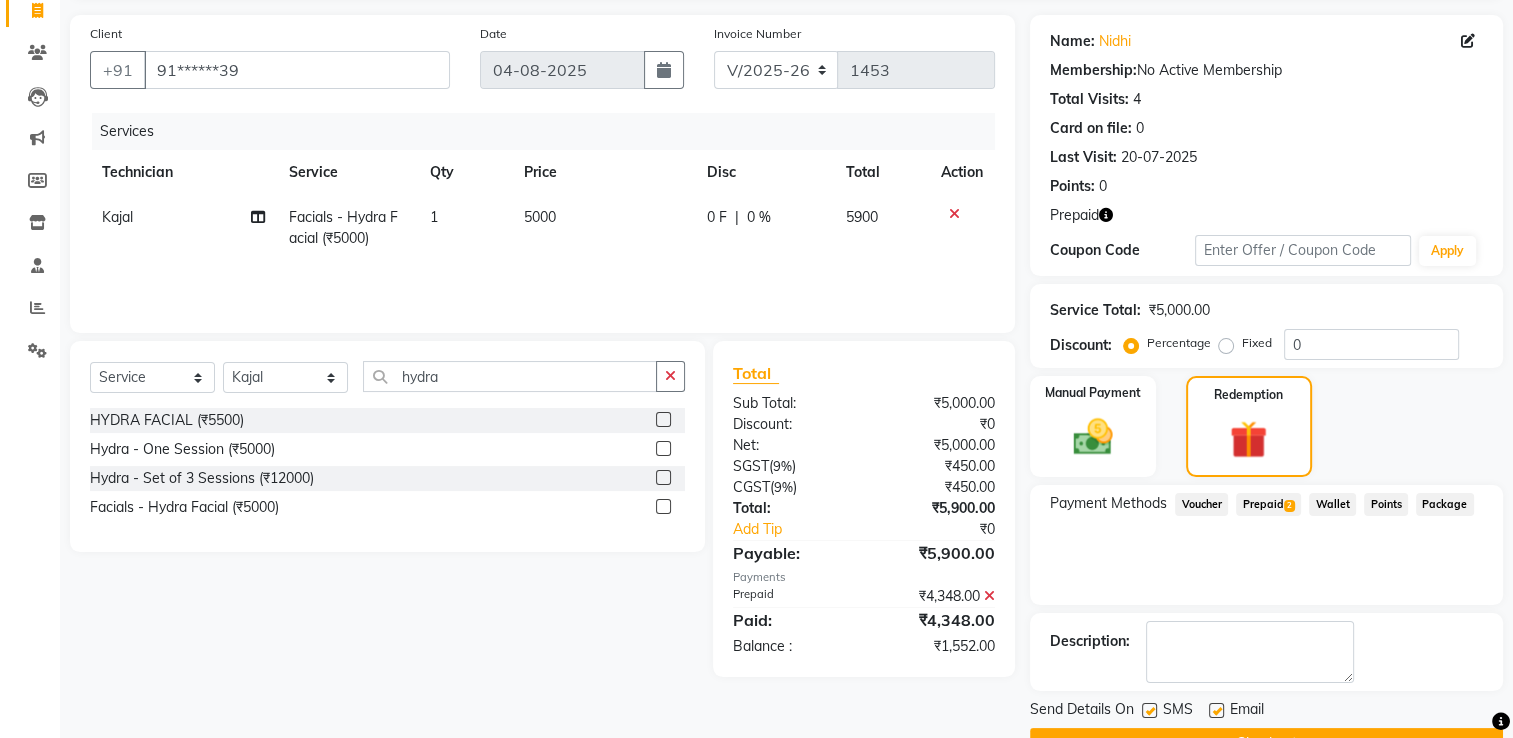 click on "Prepaid  2" 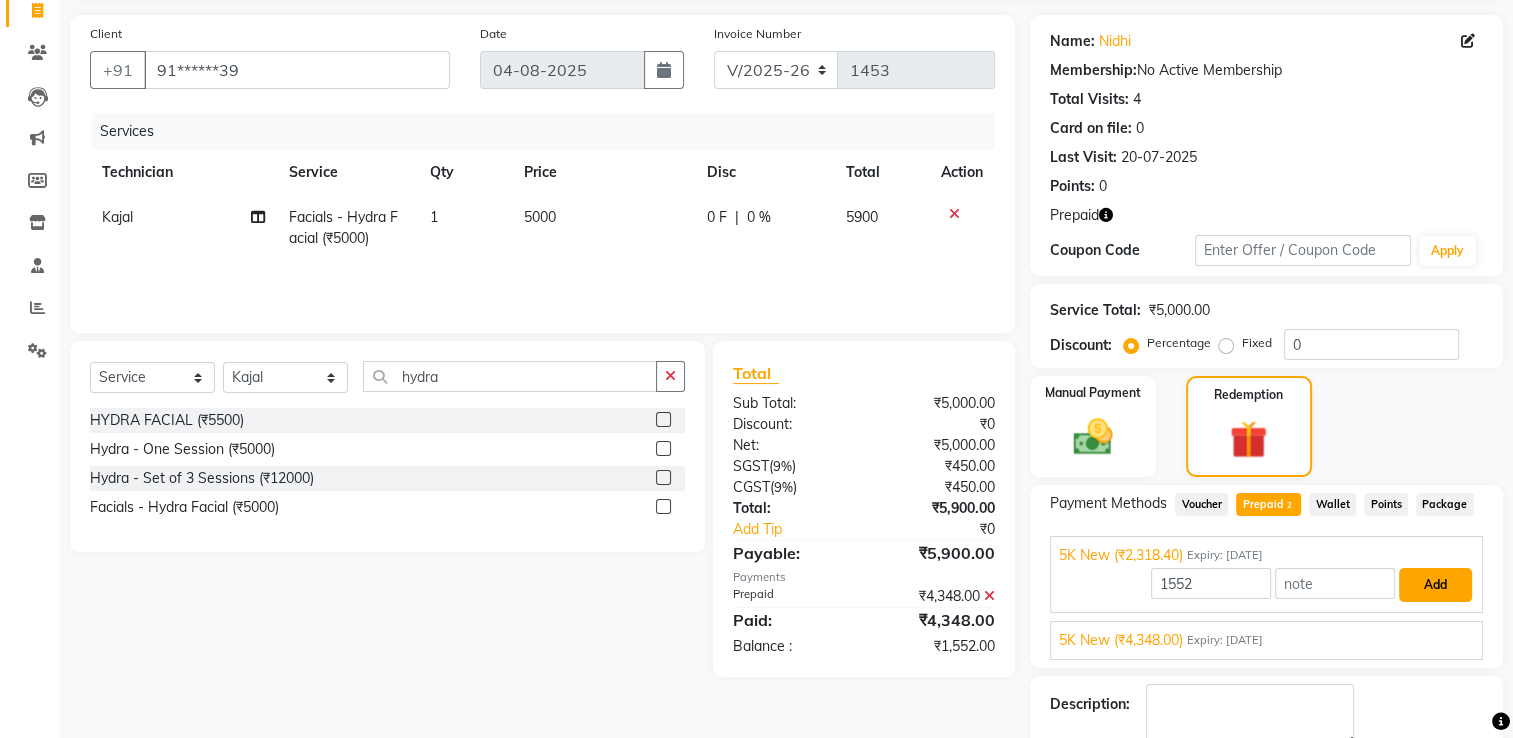 click on "Add" at bounding box center [1435, 585] 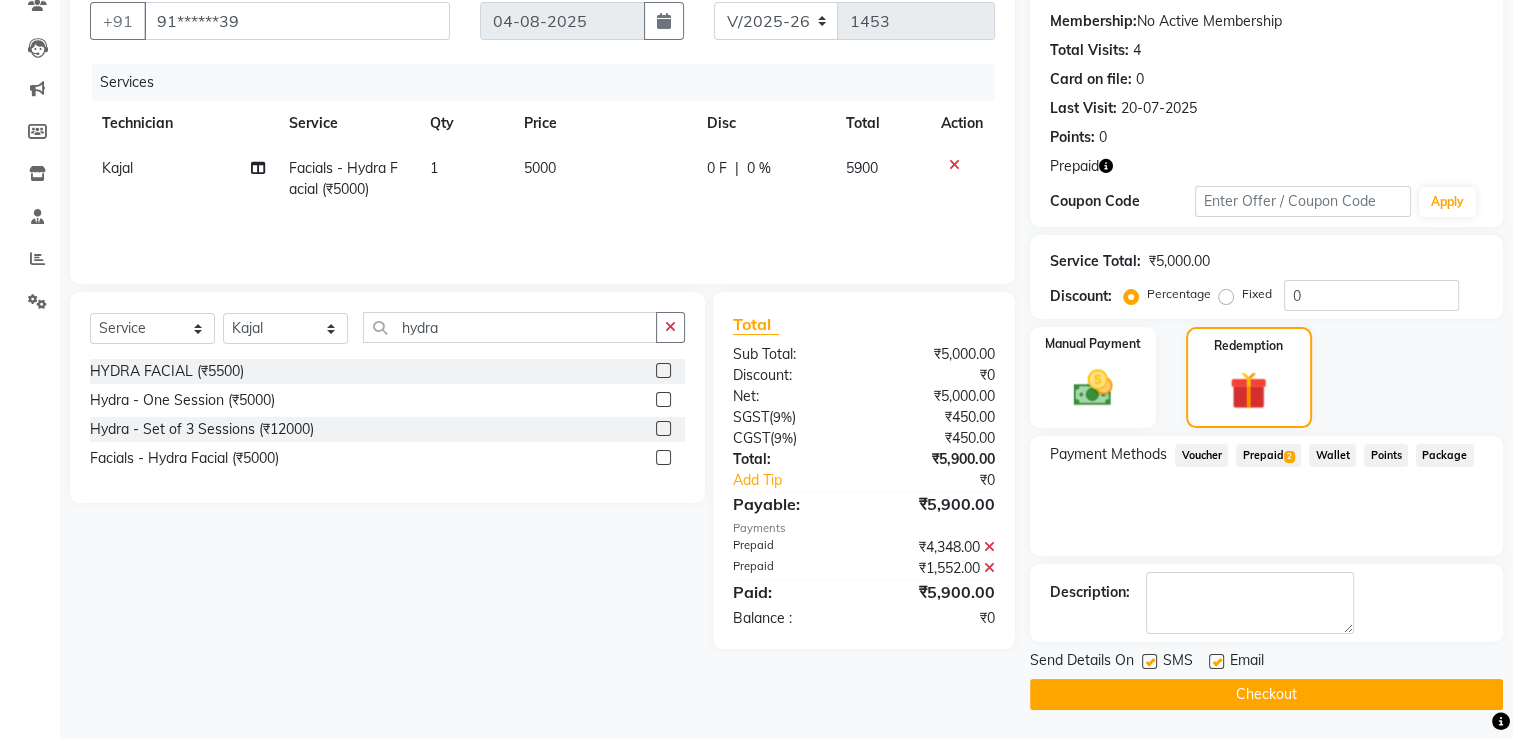 scroll, scrollTop: 0, scrollLeft: 0, axis: both 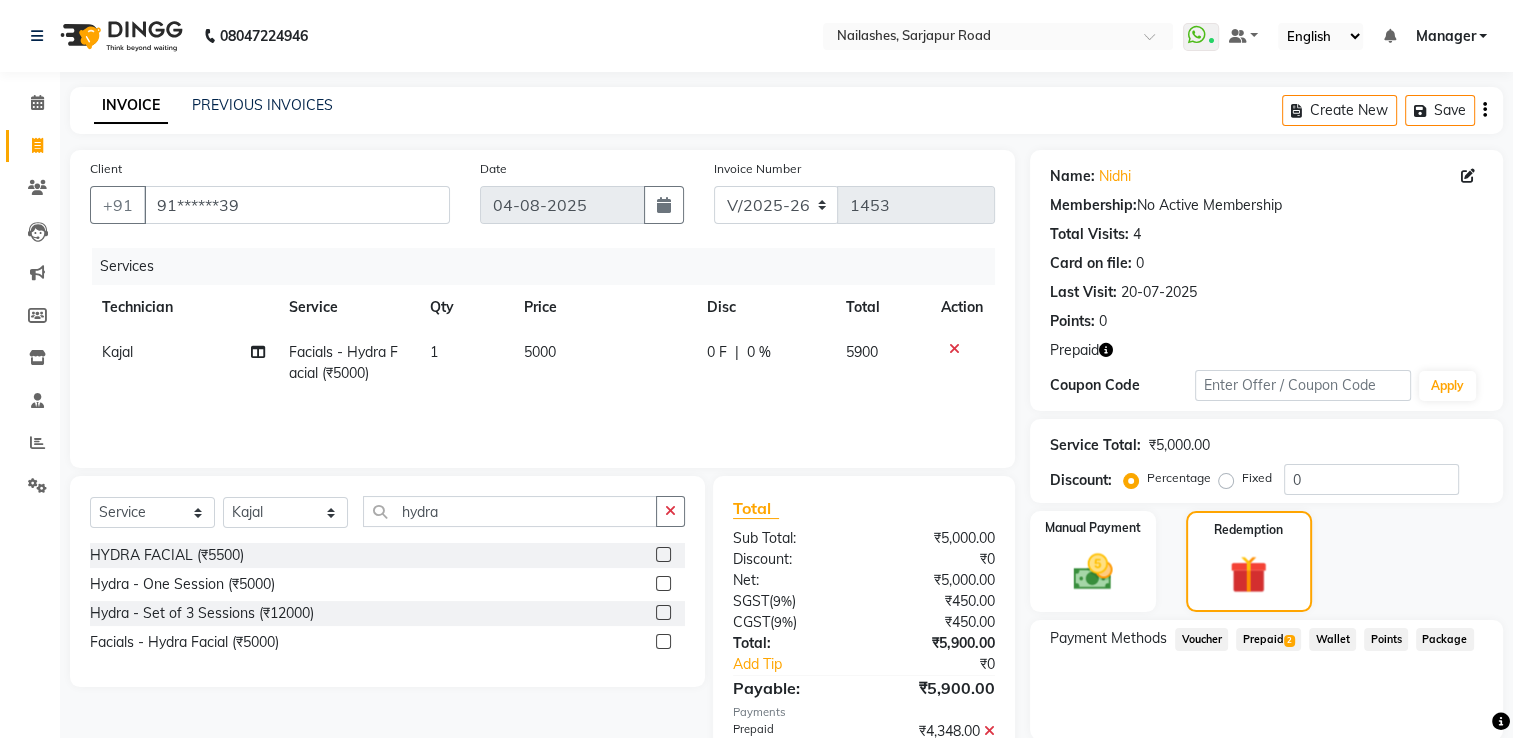 click 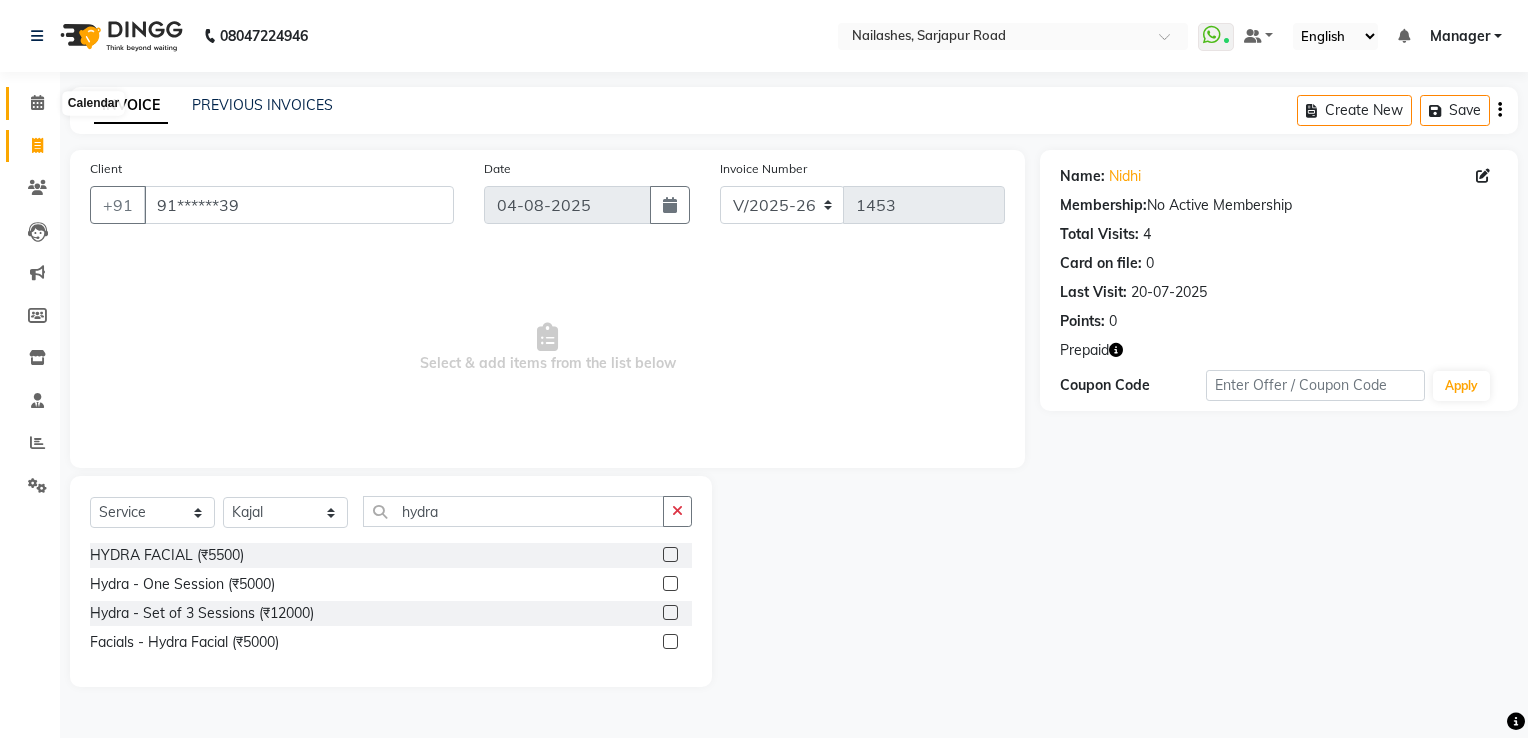 click 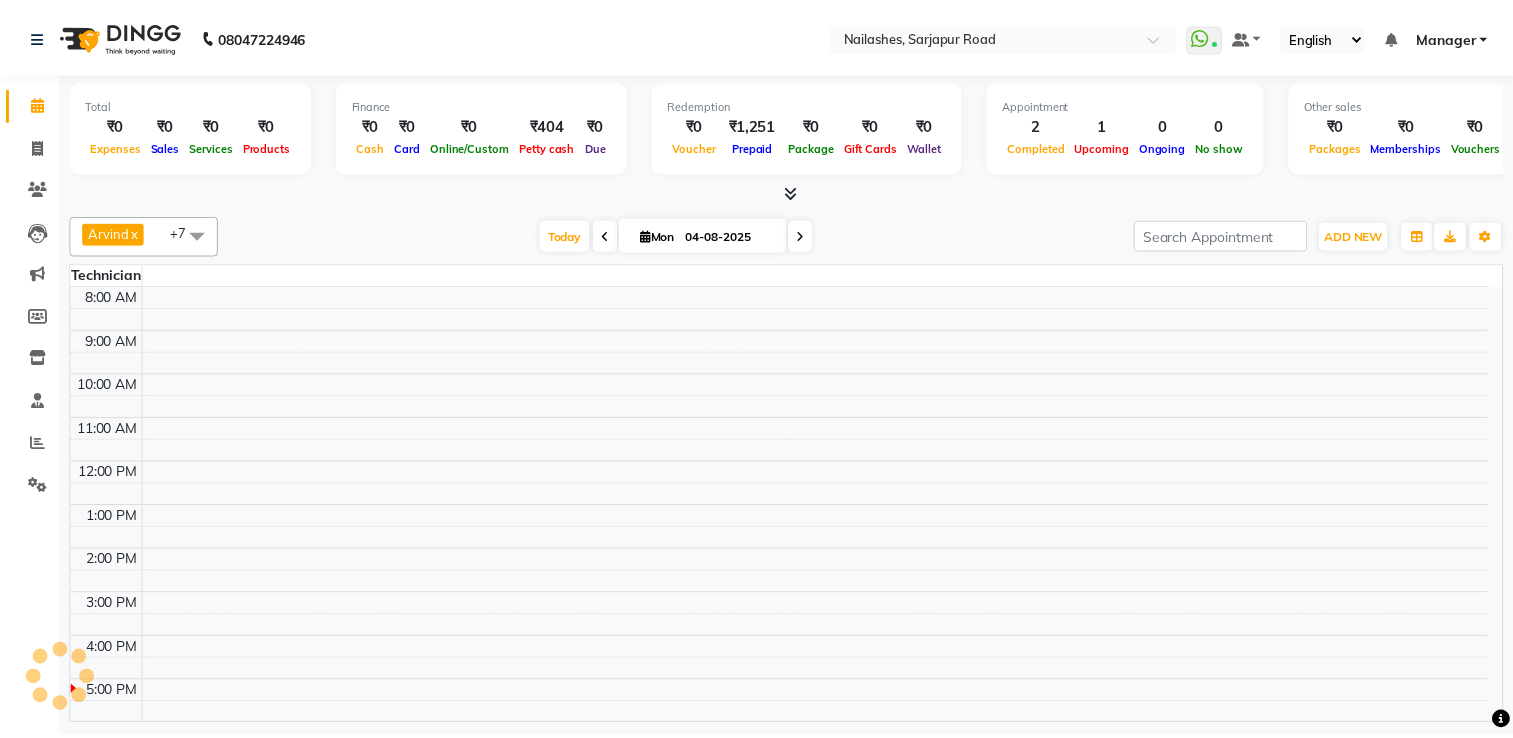 scroll, scrollTop: 136, scrollLeft: 0, axis: vertical 